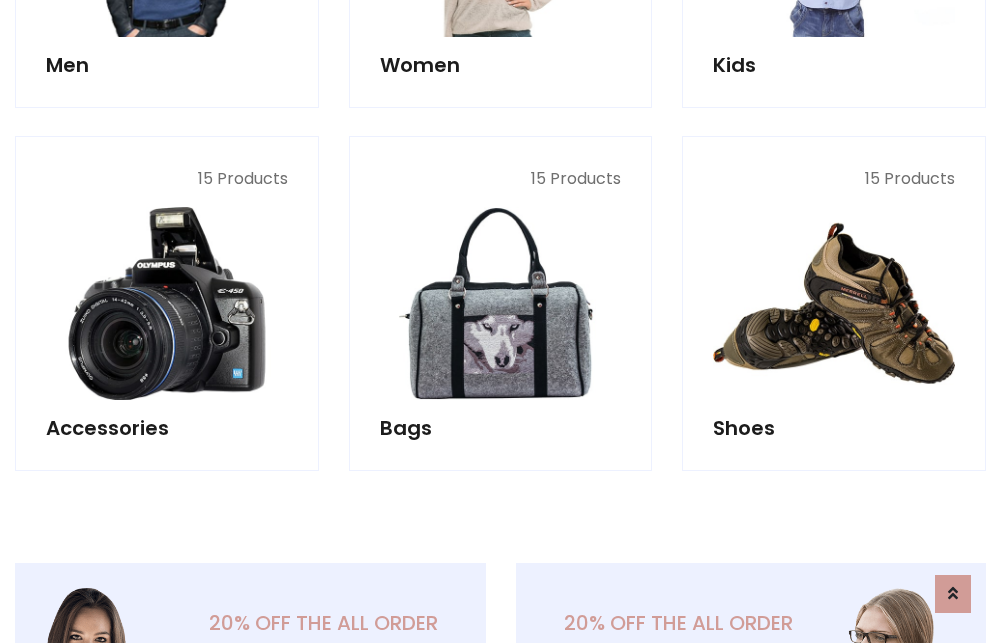 scroll, scrollTop: 853, scrollLeft: 0, axis: vertical 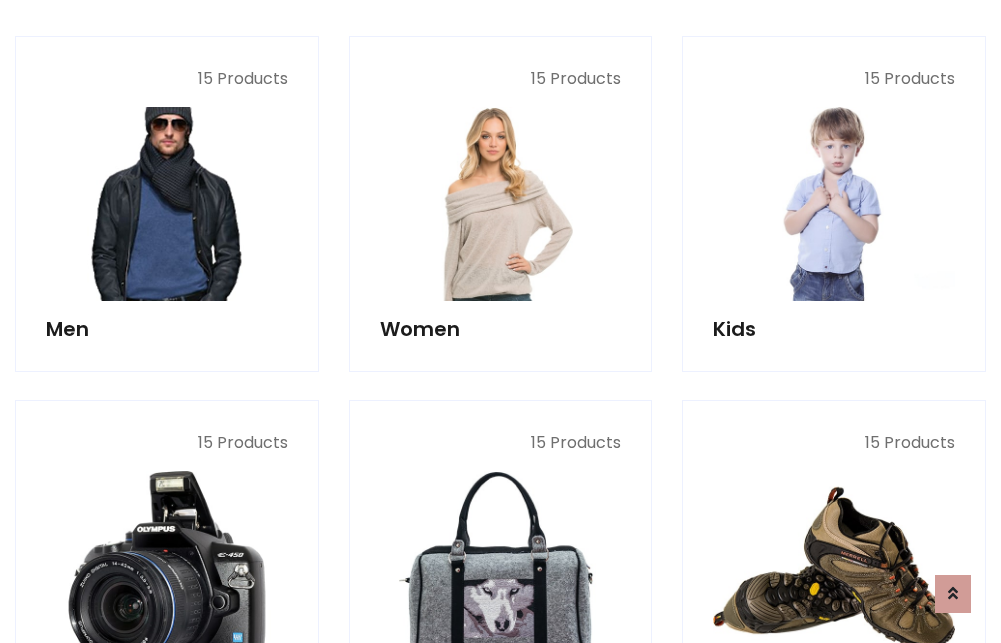 click at bounding box center (167, 204) 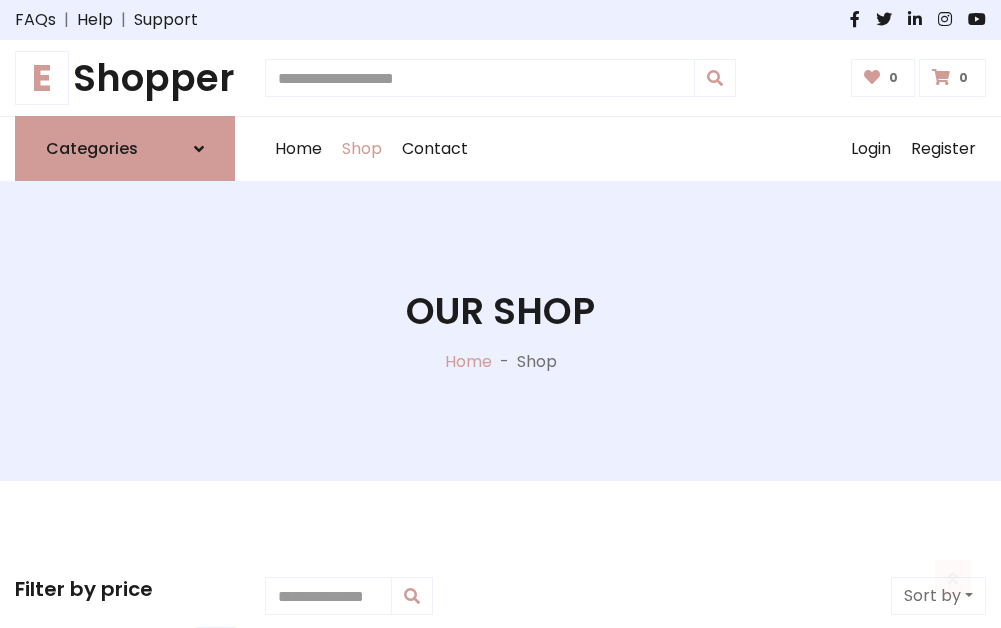 scroll, scrollTop: 807, scrollLeft: 0, axis: vertical 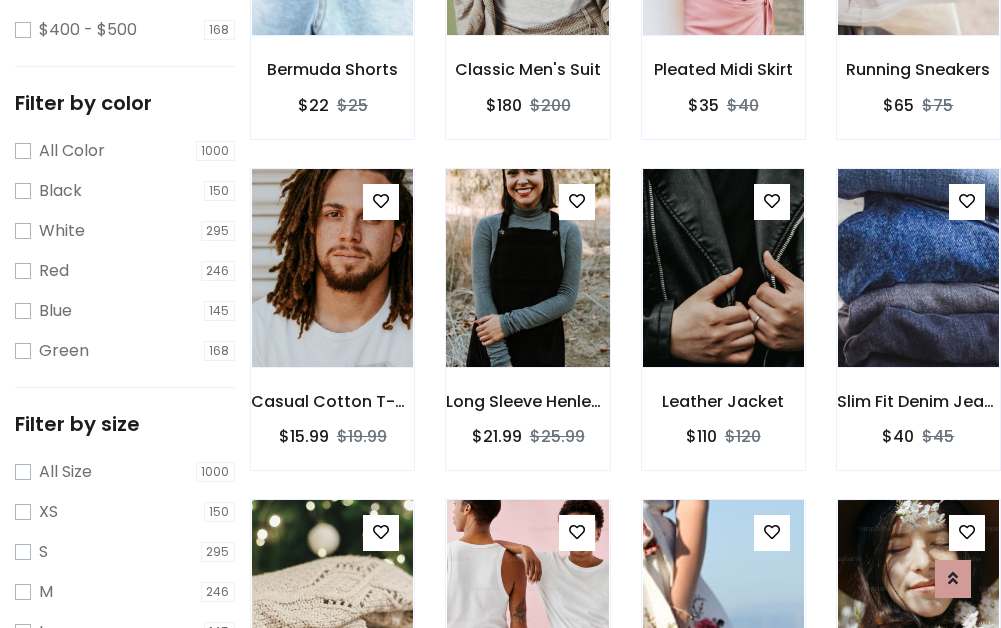 click at bounding box center (527, 268) 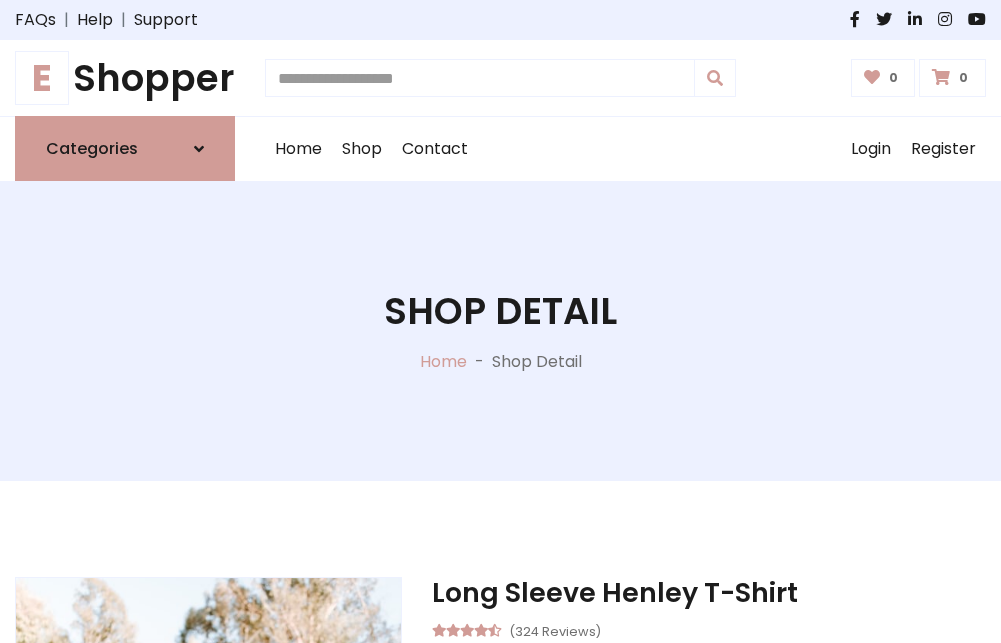 scroll, scrollTop: 0, scrollLeft: 0, axis: both 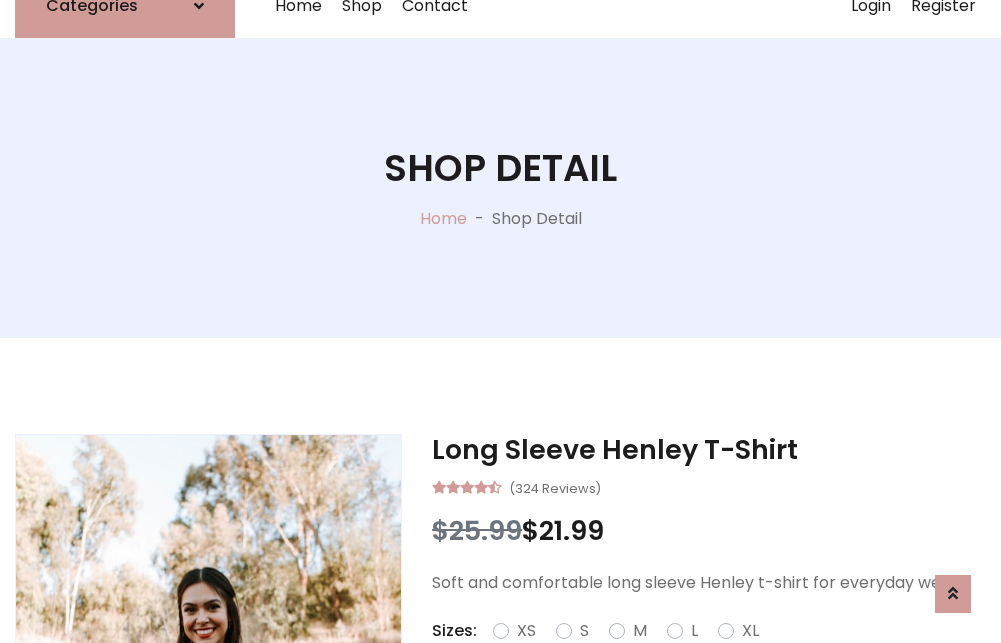 click on "Red" at bounding box center (722, 655) 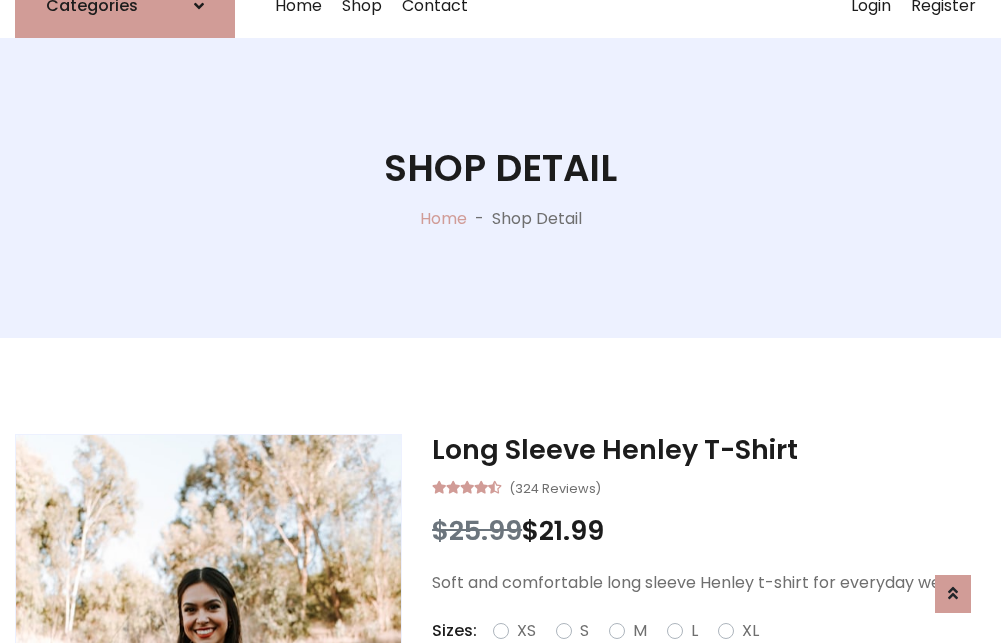 scroll, scrollTop: 167, scrollLeft: 0, axis: vertical 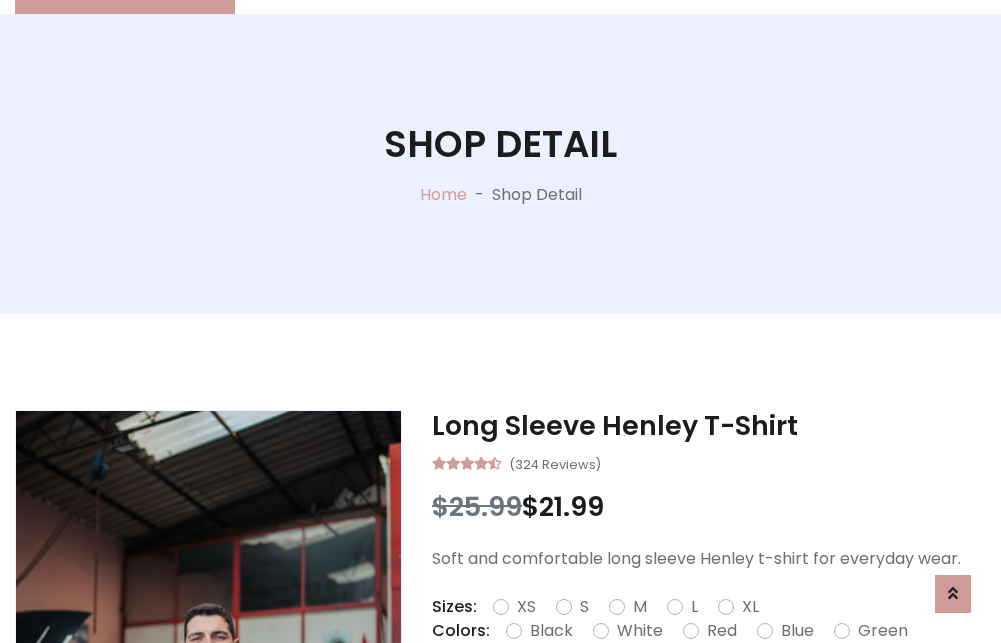 click on "Add To Cart" at bounding box center [653, 694] 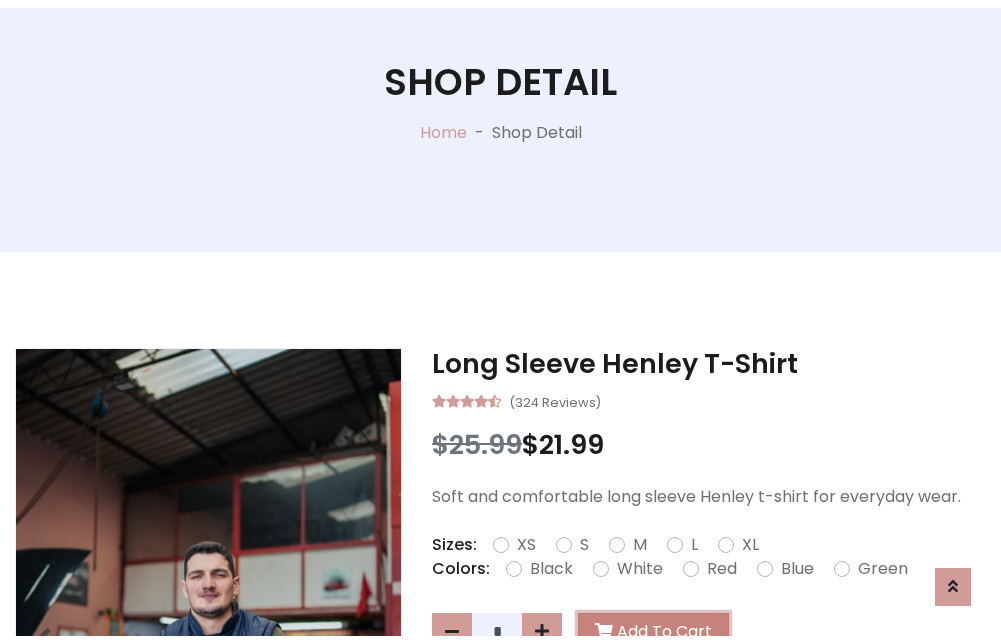 scroll, scrollTop: 0, scrollLeft: 0, axis: both 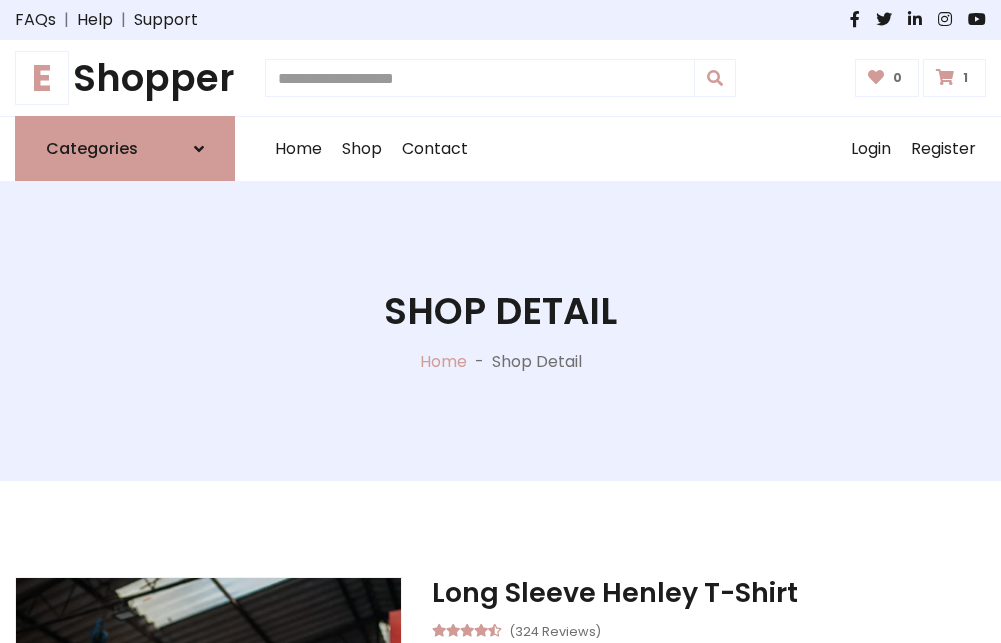 click at bounding box center (945, 77) 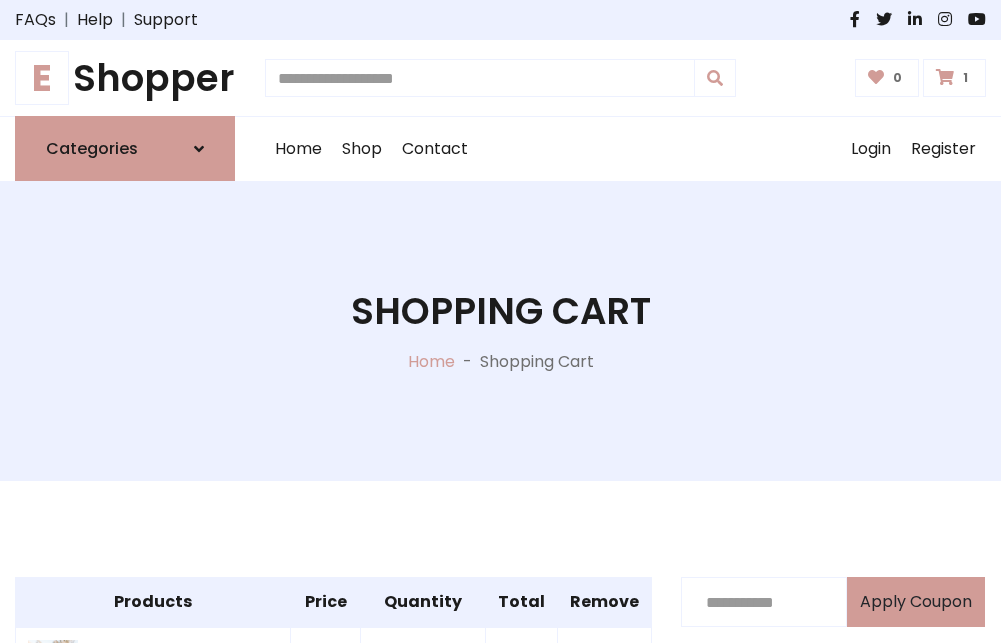 scroll, scrollTop: 474, scrollLeft: 0, axis: vertical 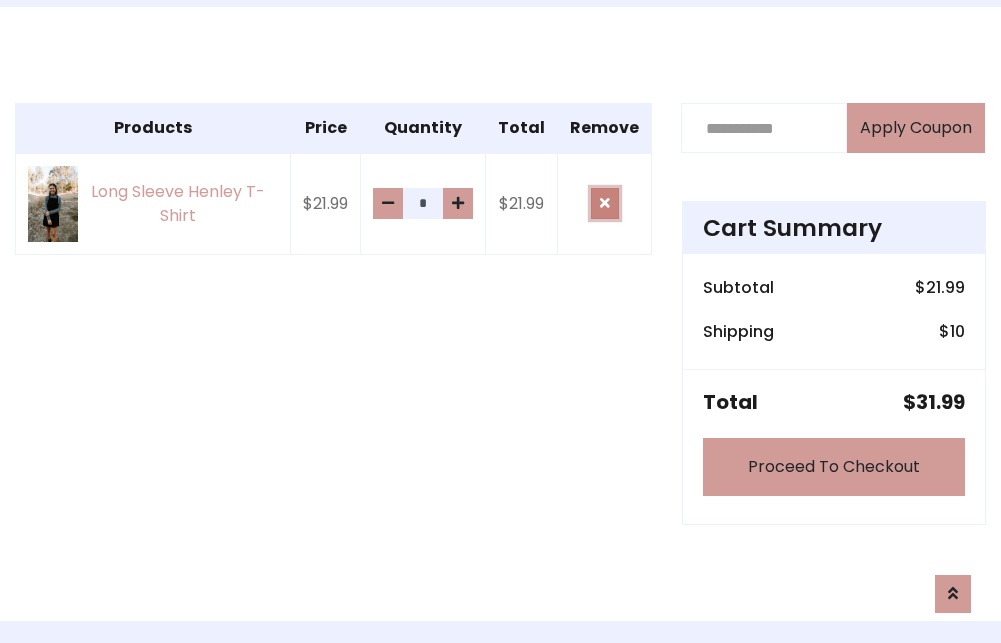 click at bounding box center (605, 203) 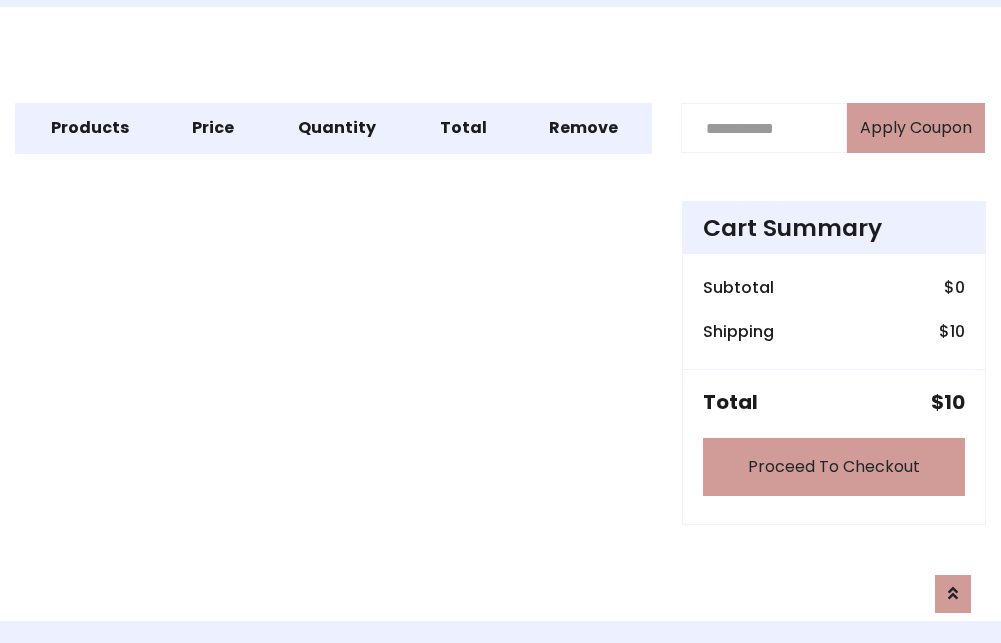 scroll, scrollTop: 247, scrollLeft: 0, axis: vertical 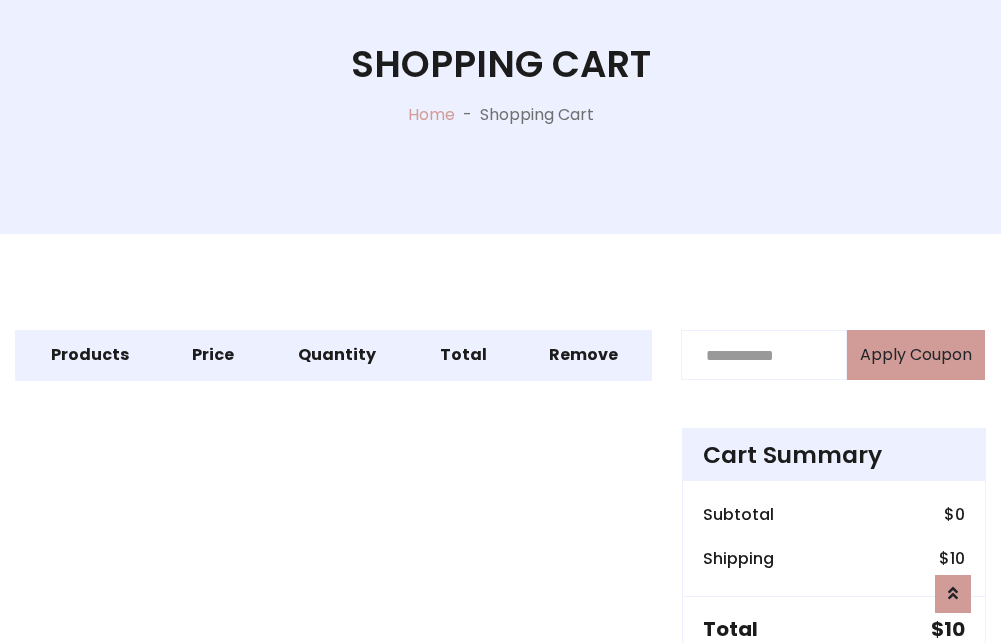 click on "Proceed To Checkout" at bounding box center (834, 694) 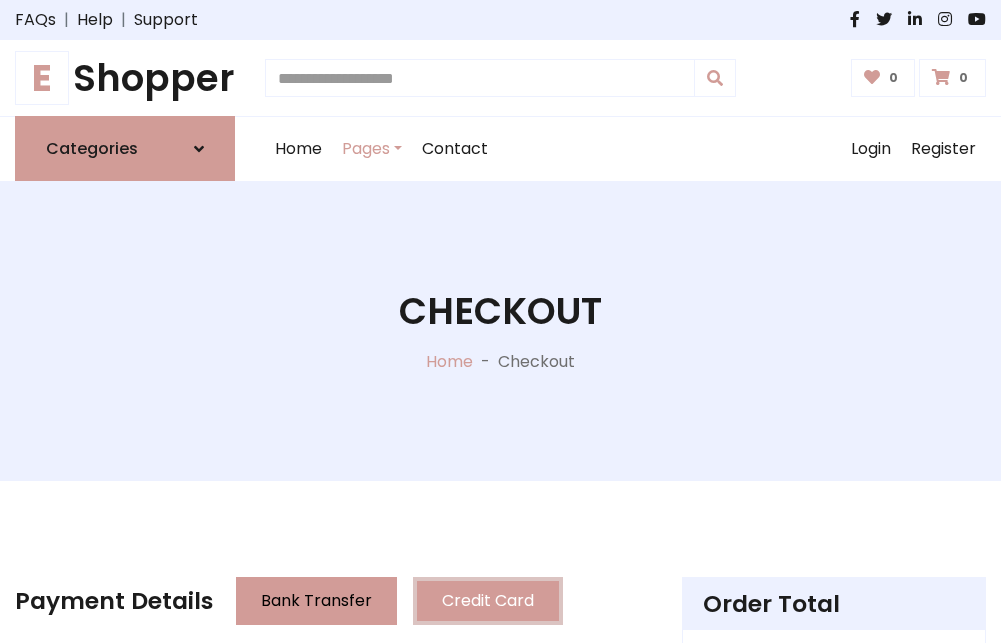scroll, scrollTop: 137, scrollLeft: 0, axis: vertical 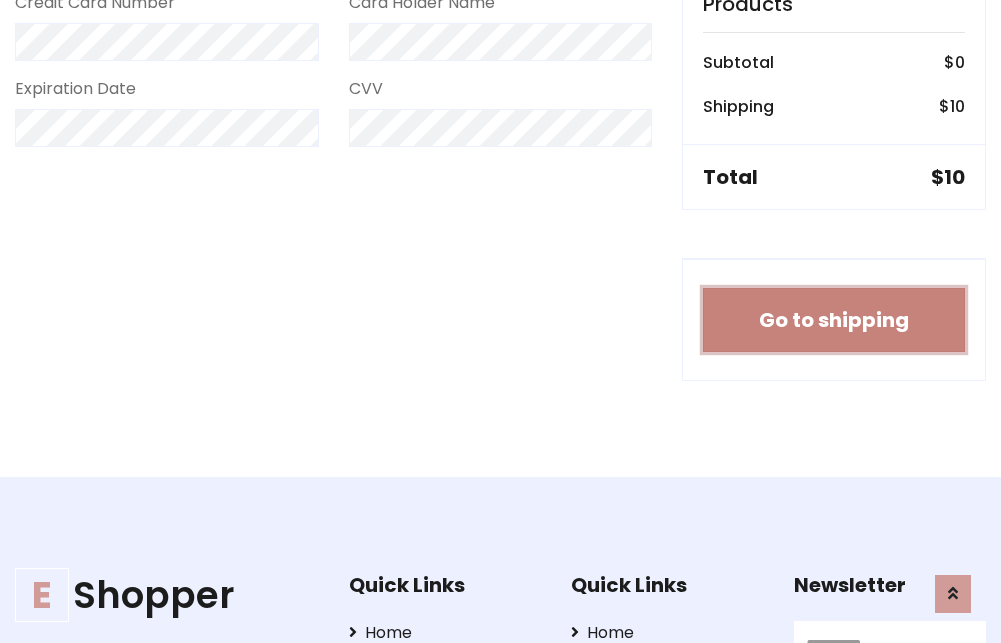 click on "Go to shipping" at bounding box center (834, 320) 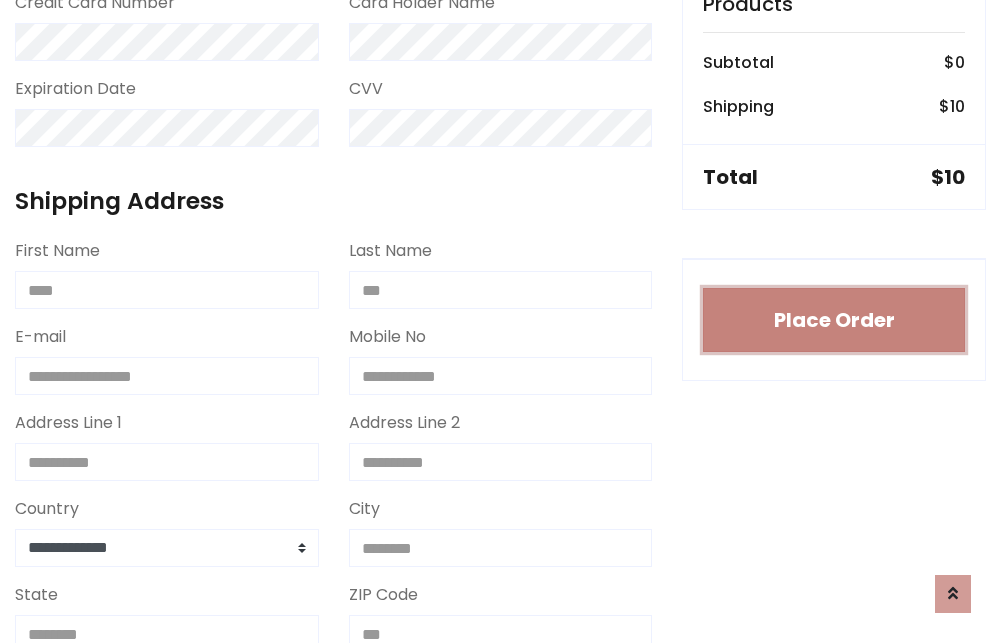 type 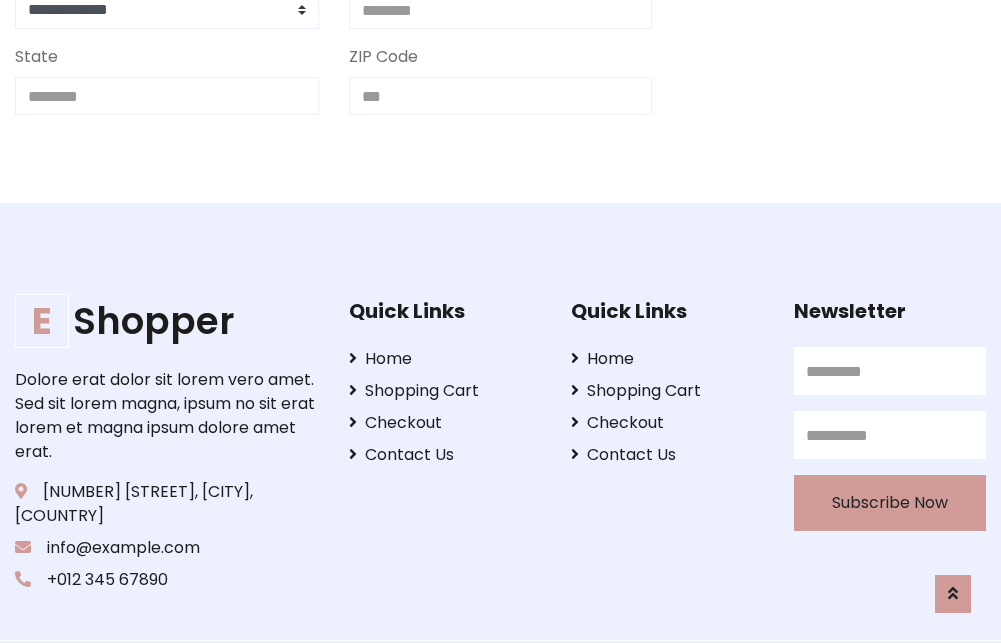 scroll, scrollTop: 713, scrollLeft: 0, axis: vertical 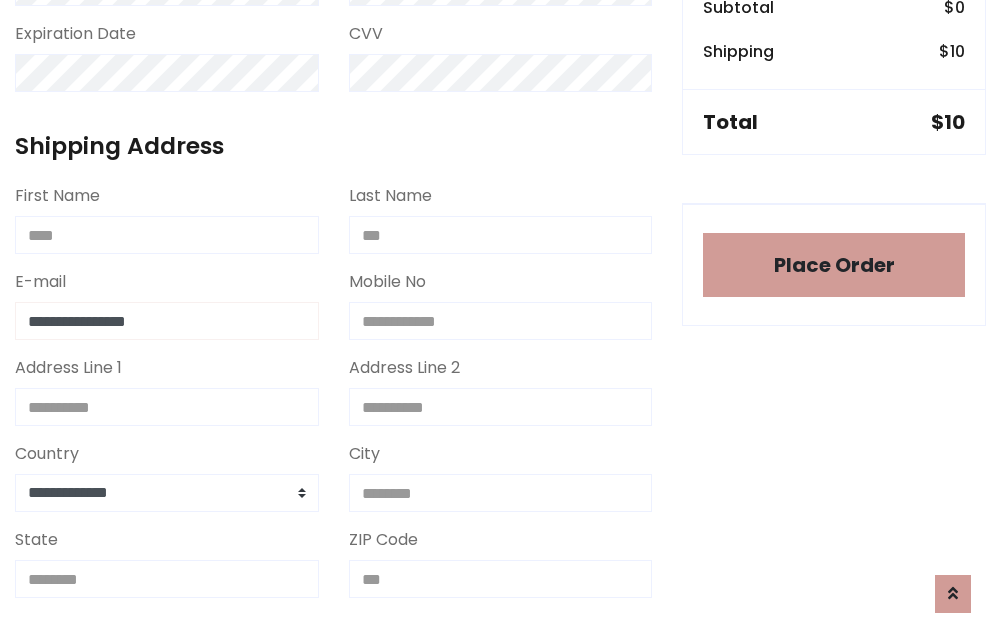 type on "**********" 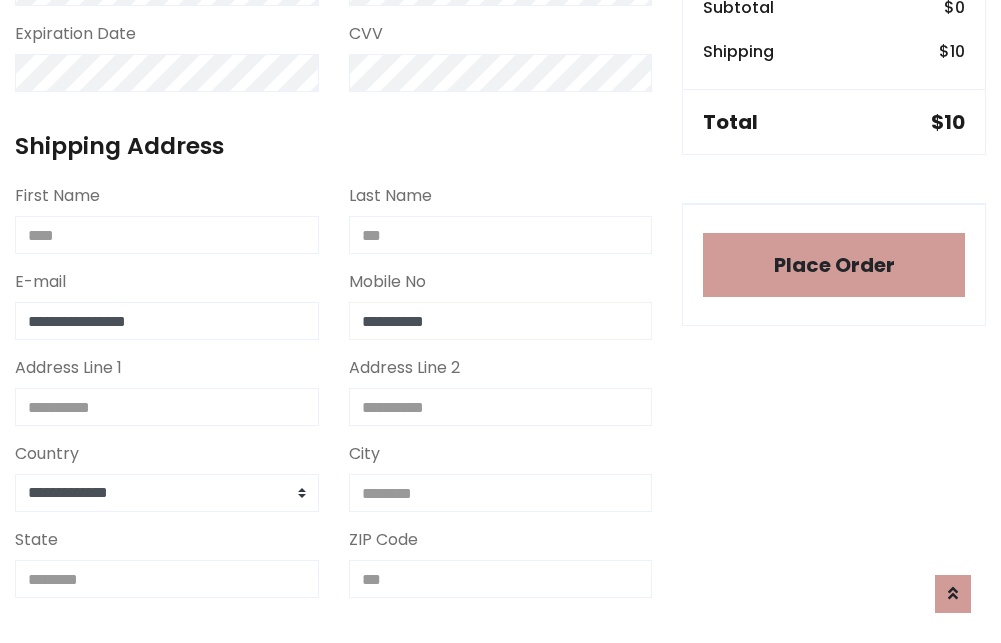type on "**********" 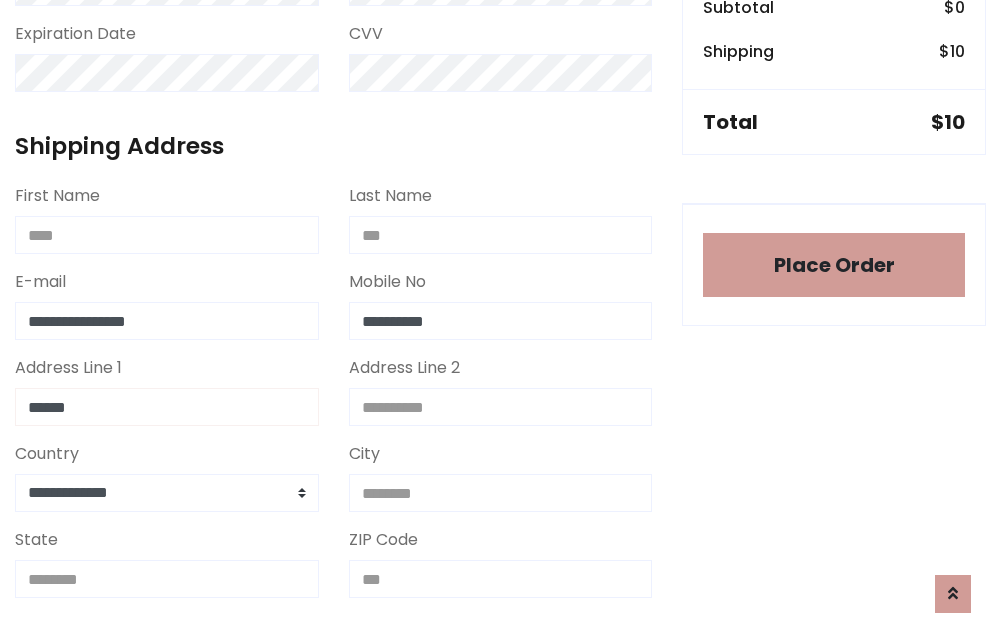 type on "******" 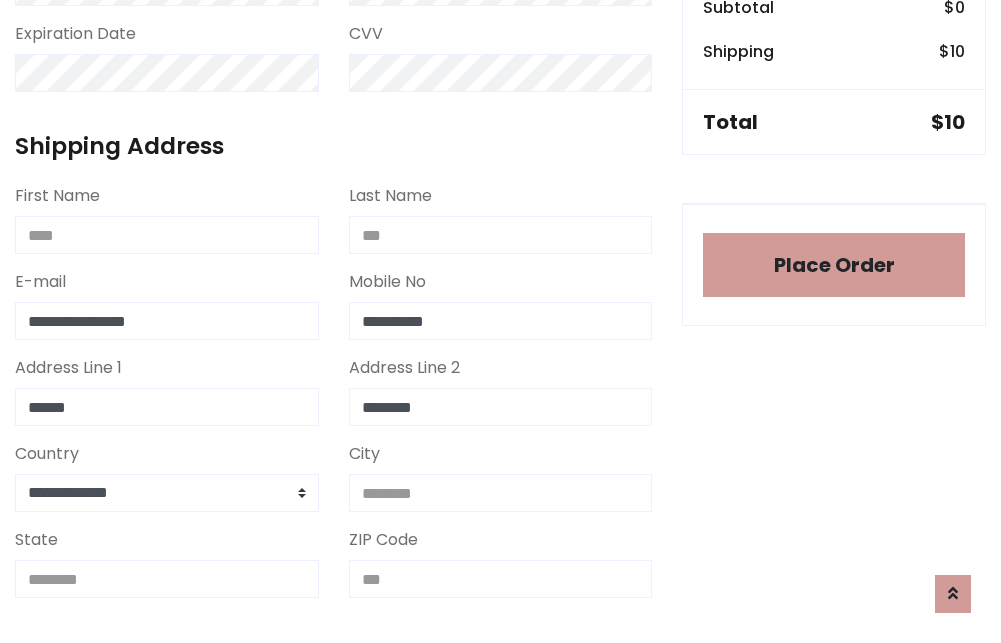 type on "********" 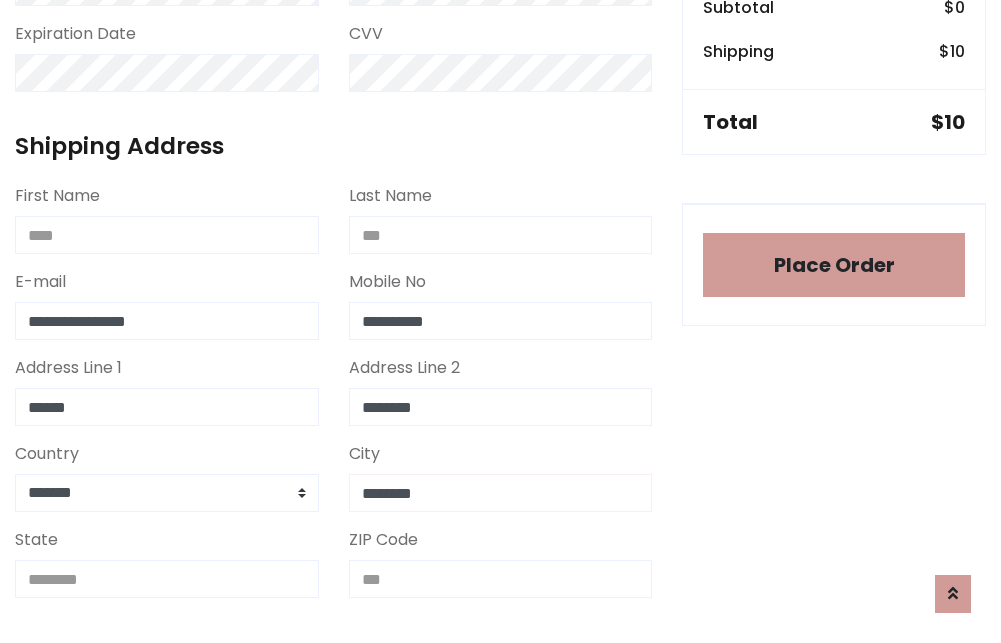type on "********" 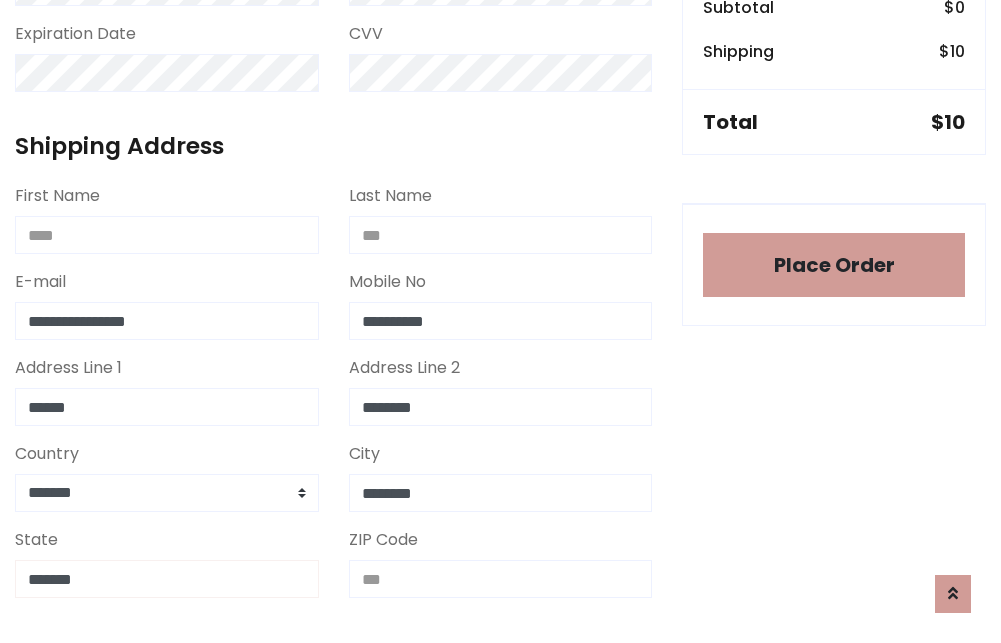 type on "*******" 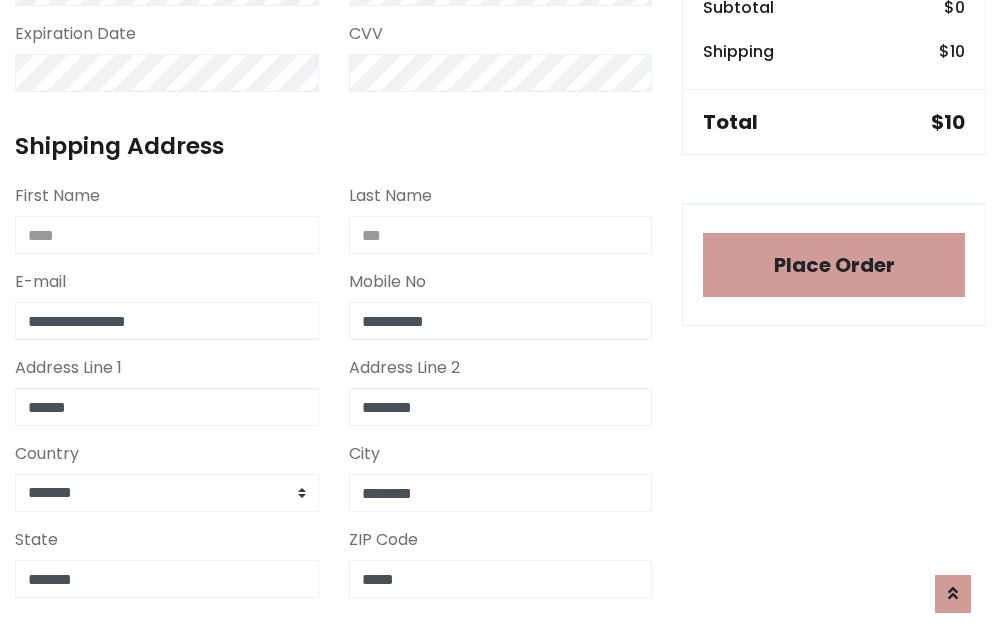 scroll, scrollTop: 403, scrollLeft: 0, axis: vertical 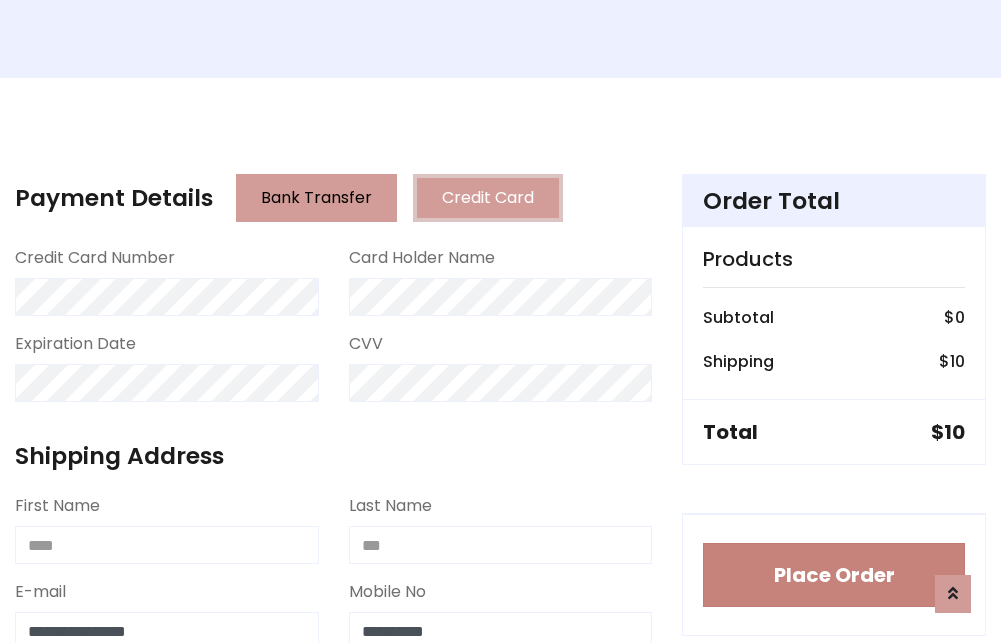 type on "*****" 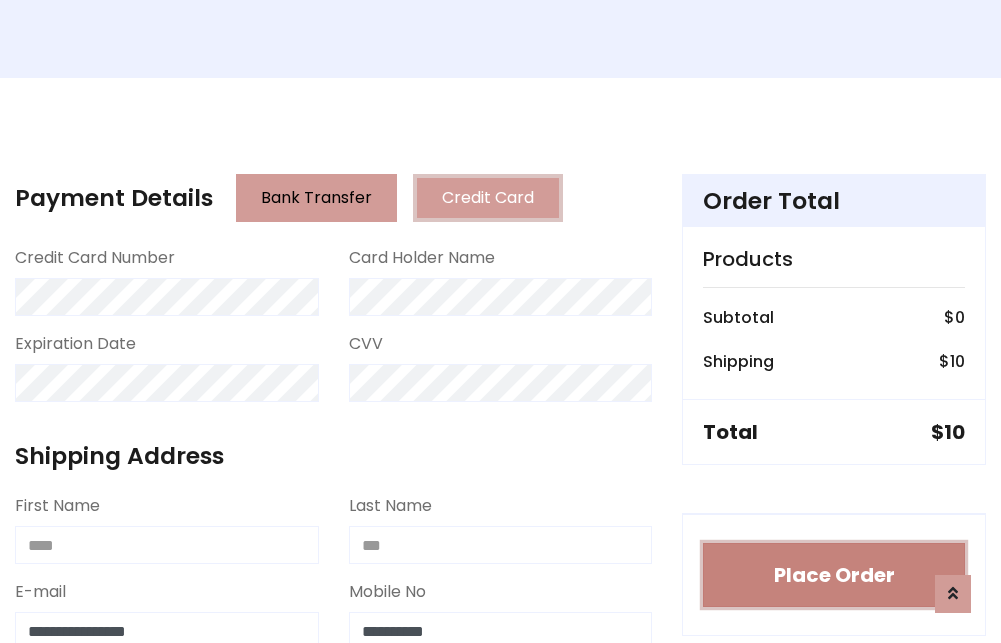 click on "Place Order" at bounding box center [834, 575] 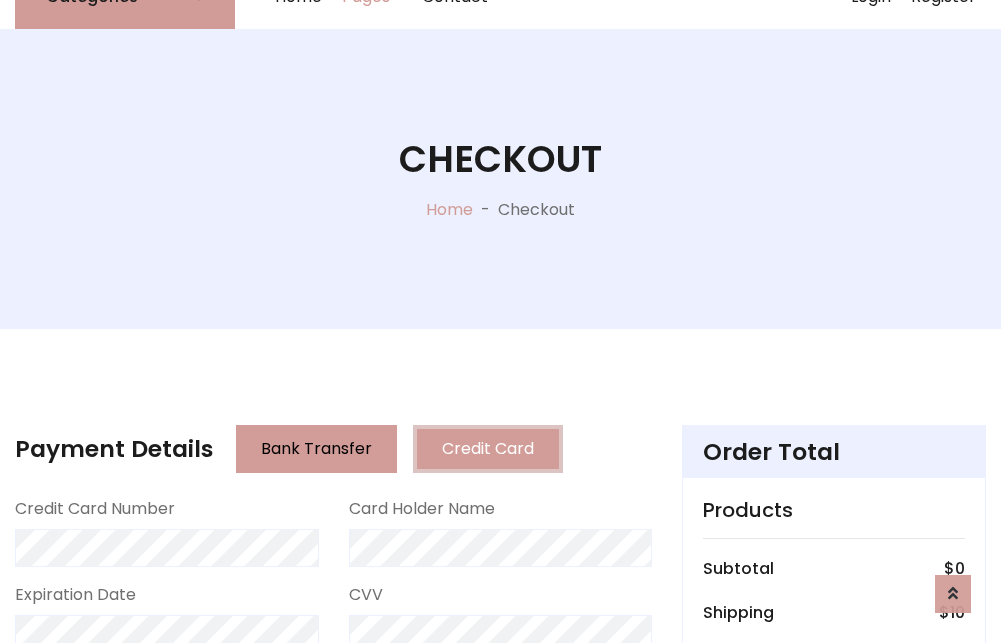 scroll, scrollTop: 0, scrollLeft: 0, axis: both 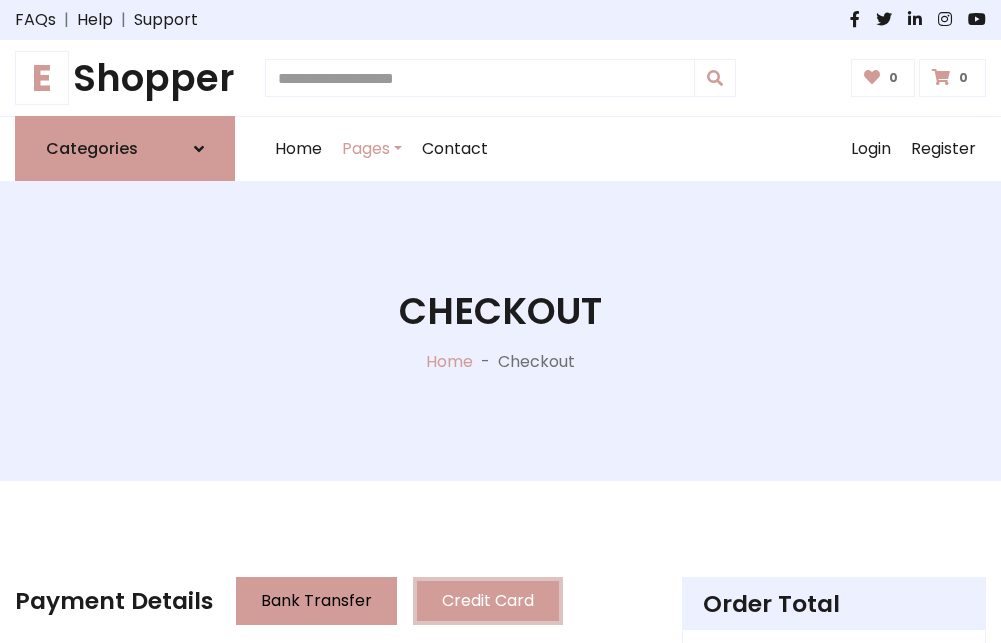 click on "E Shopper" at bounding box center (125, 78) 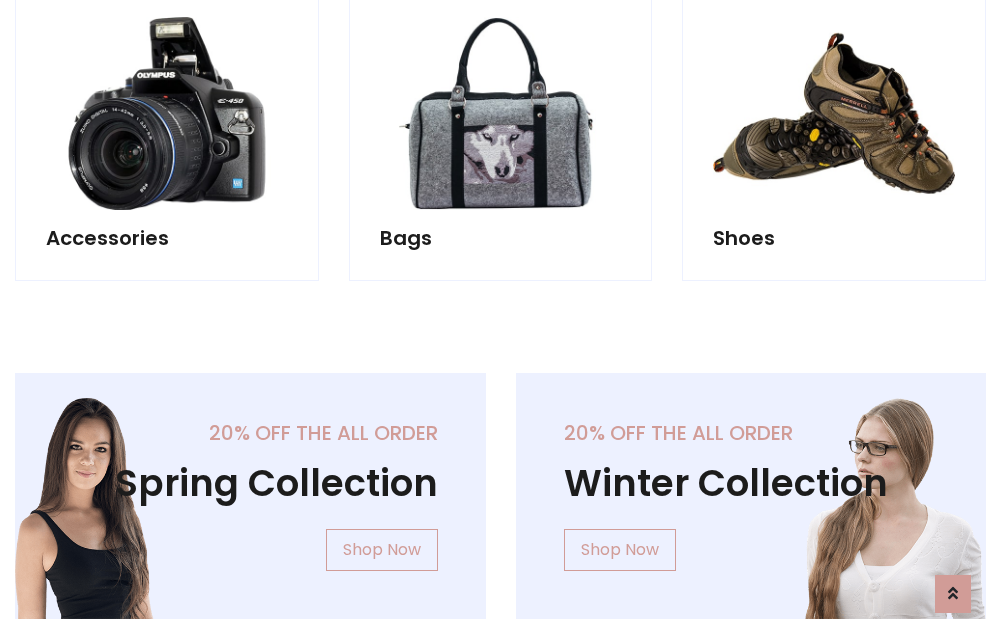 scroll, scrollTop: 770, scrollLeft: 0, axis: vertical 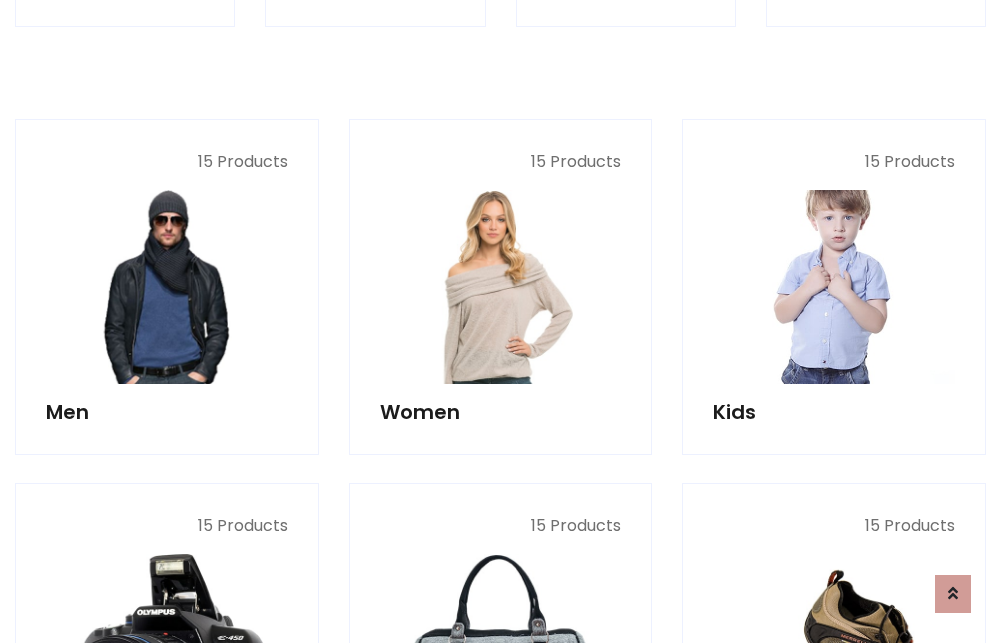 click at bounding box center (834, 287) 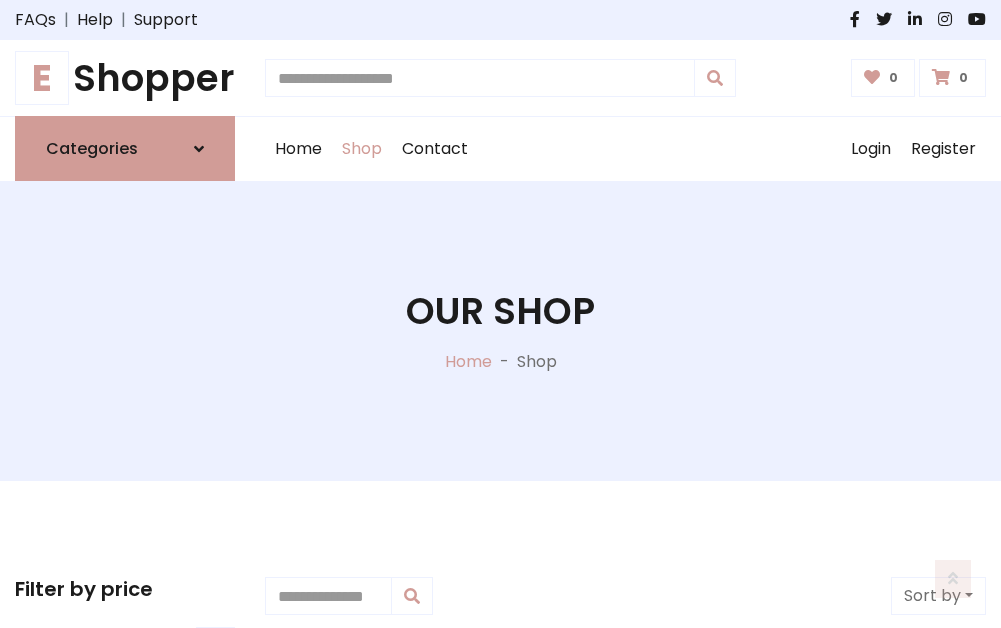 scroll, scrollTop: 549, scrollLeft: 0, axis: vertical 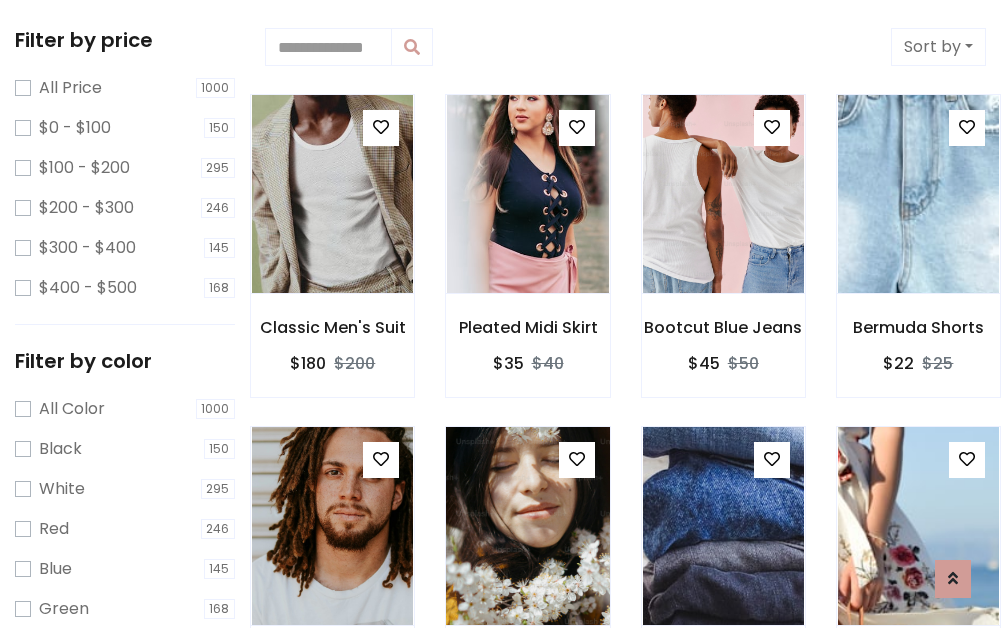 click at bounding box center [381, 127] 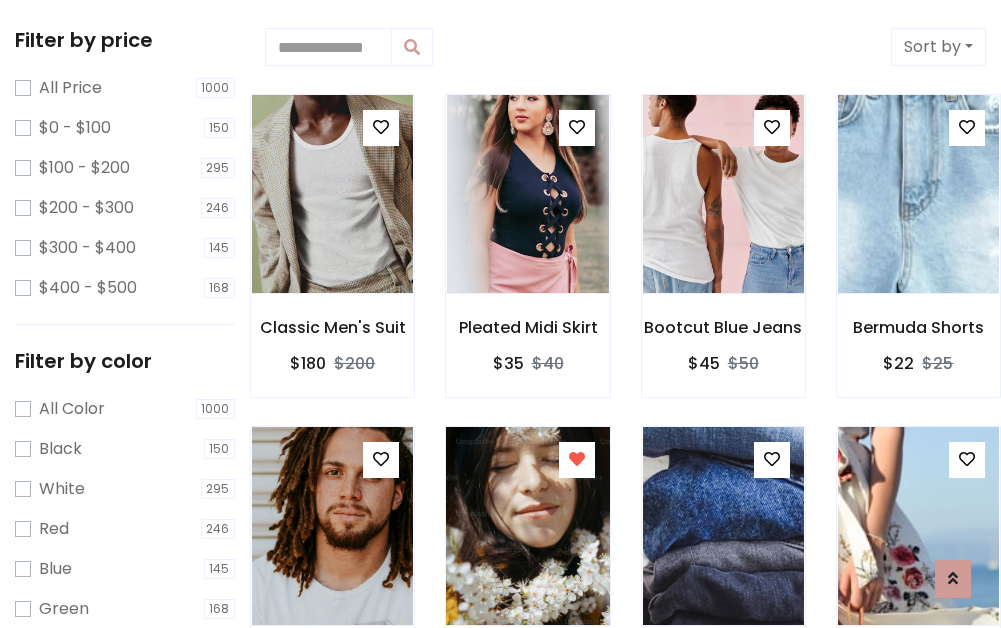 scroll, scrollTop: 547, scrollLeft: 0, axis: vertical 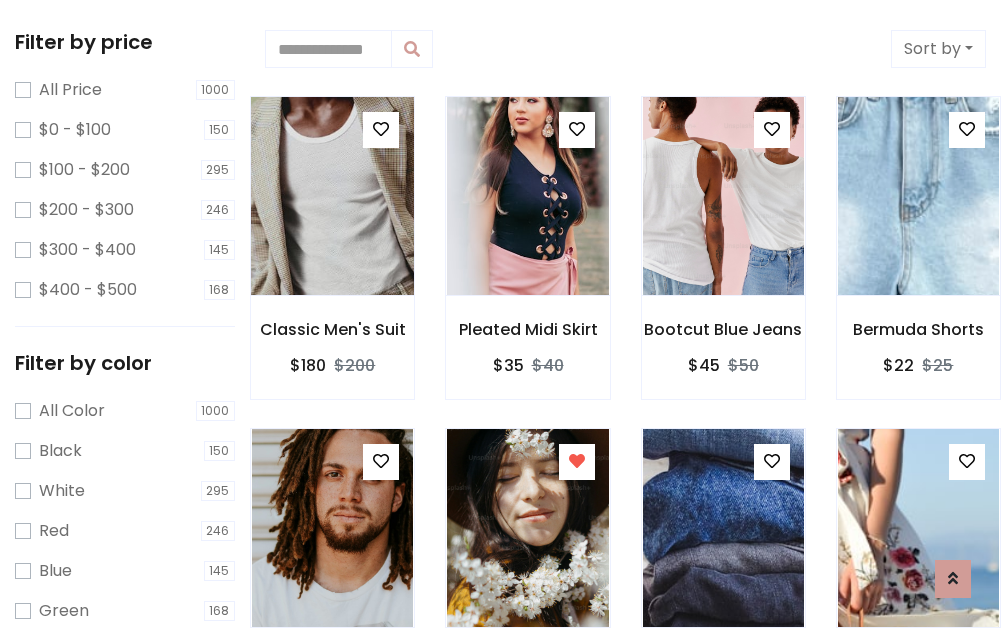 click at bounding box center [332, 196] 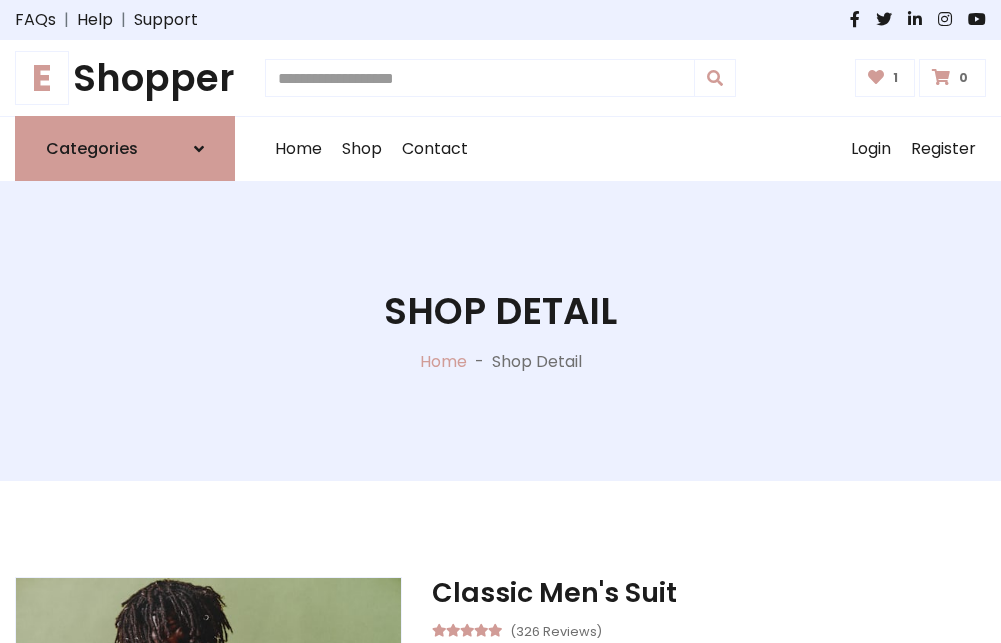 scroll, scrollTop: 262, scrollLeft: 0, axis: vertical 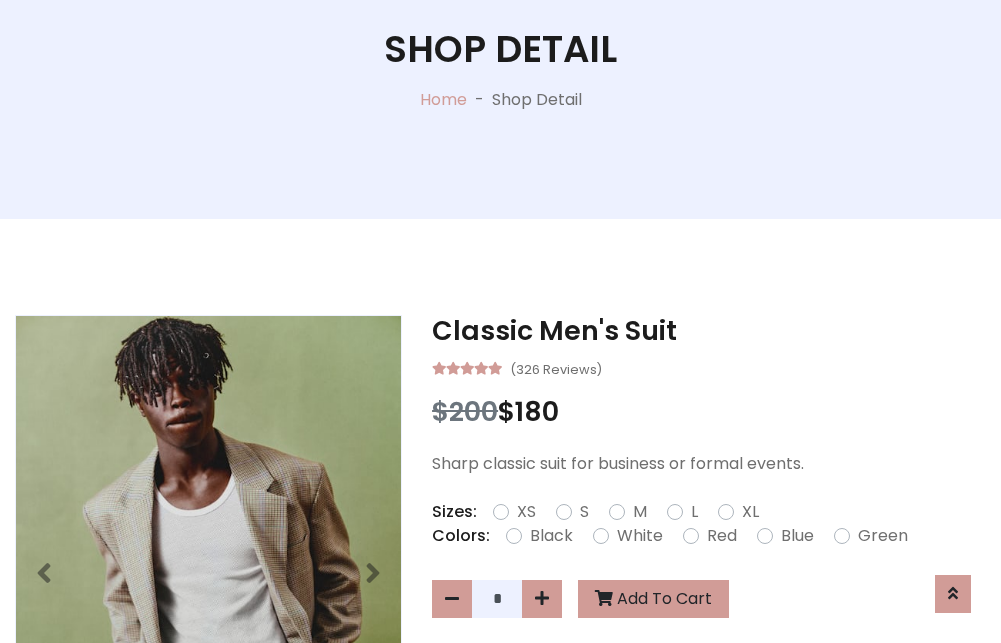click on "XL" at bounding box center [750, 512] 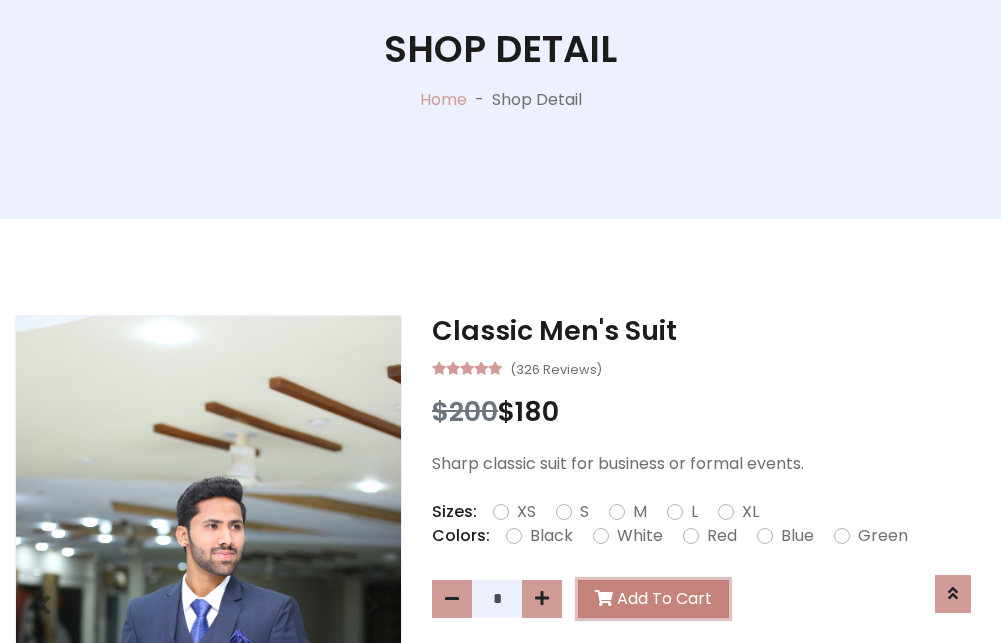 click on "Add To Cart" at bounding box center (653, 599) 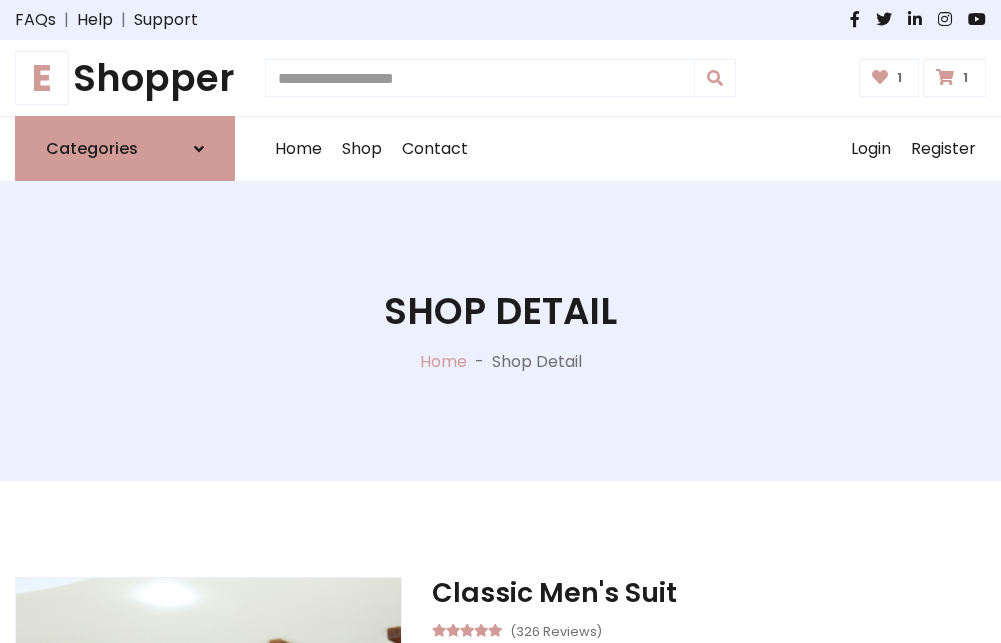 click at bounding box center (945, 77) 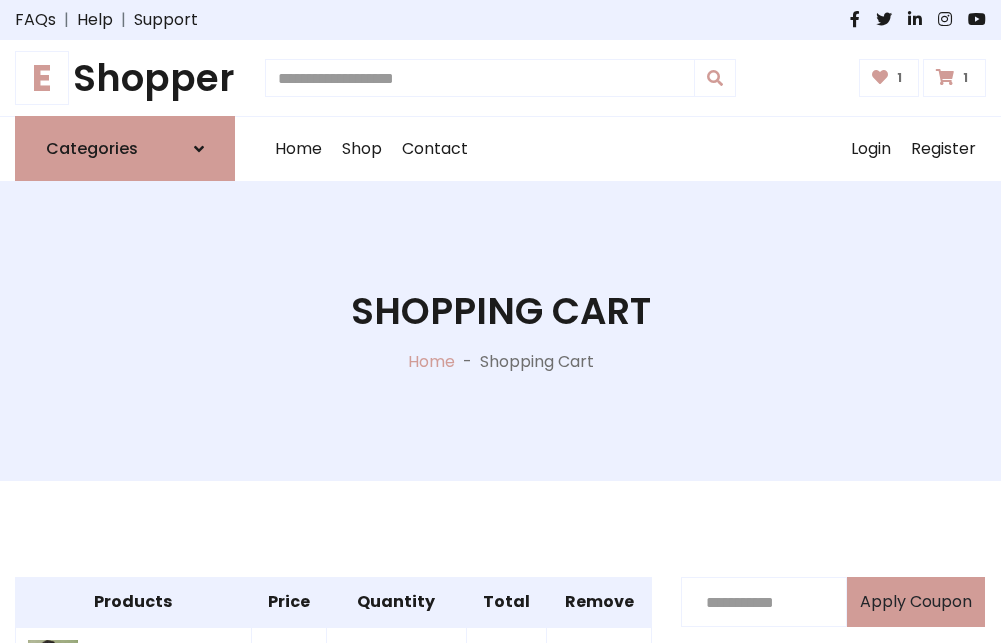scroll, scrollTop: 570, scrollLeft: 0, axis: vertical 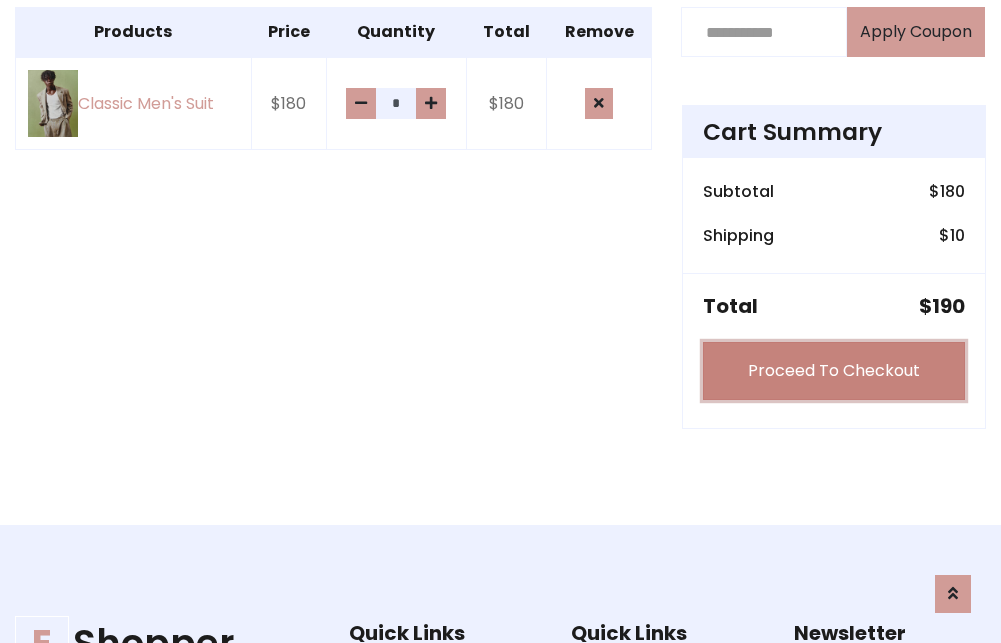 click on "Proceed To Checkout" at bounding box center [834, 371] 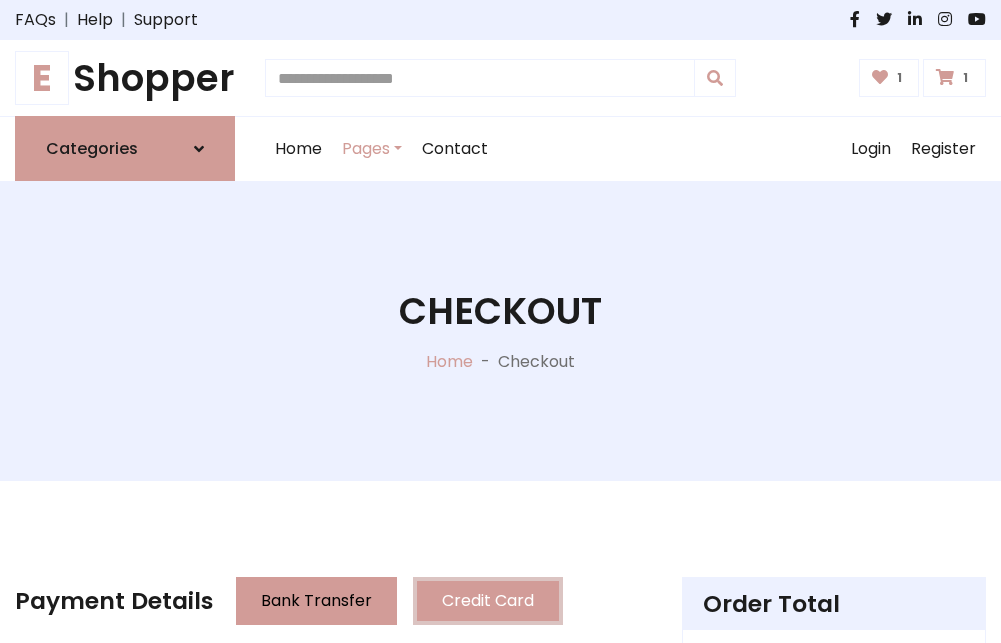 scroll, scrollTop: 201, scrollLeft: 0, axis: vertical 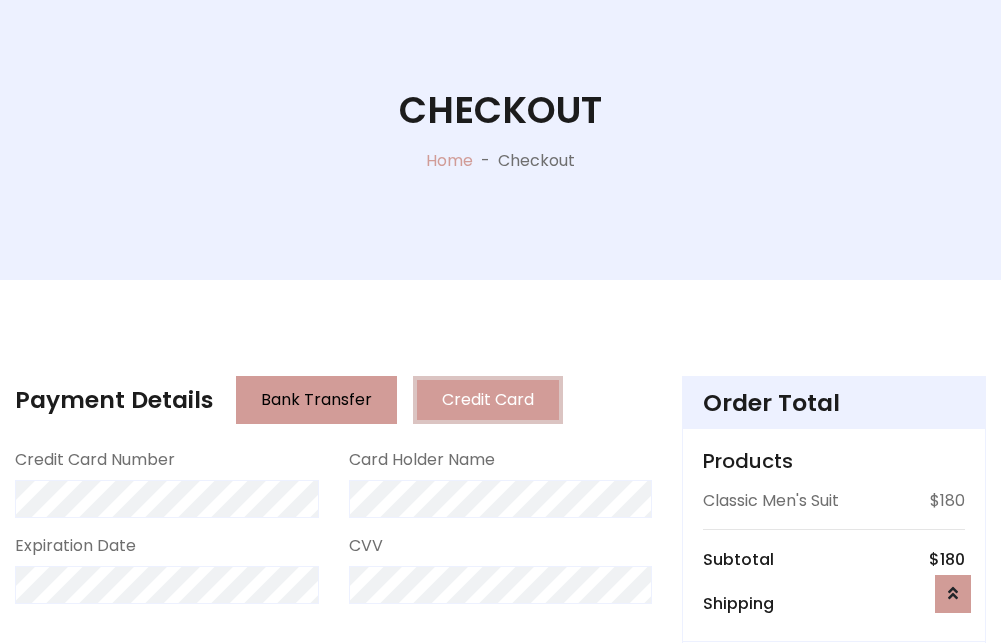 click on "Go to shipping" at bounding box center [834, 817] 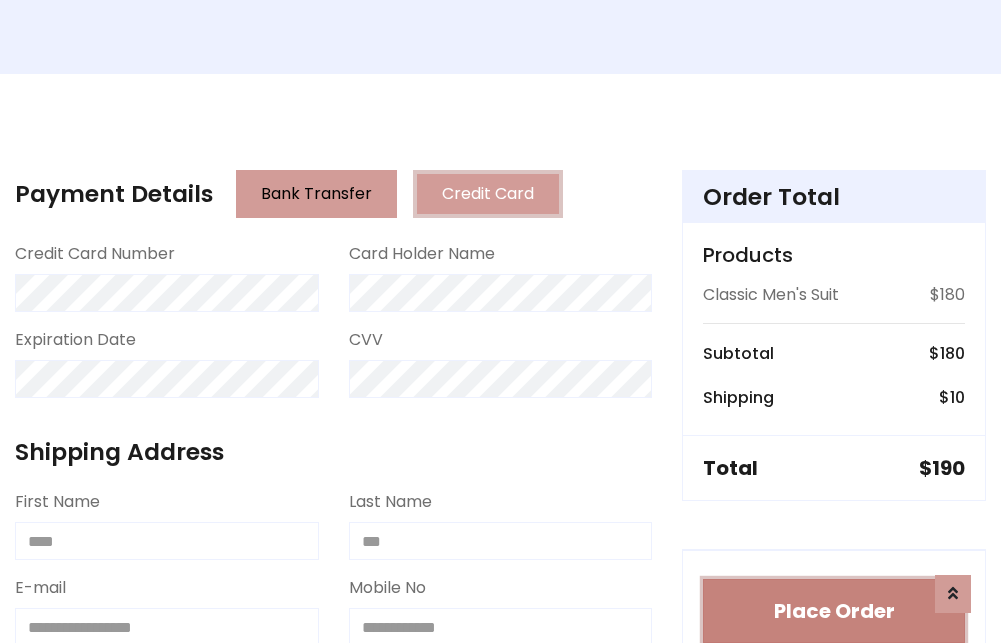 type 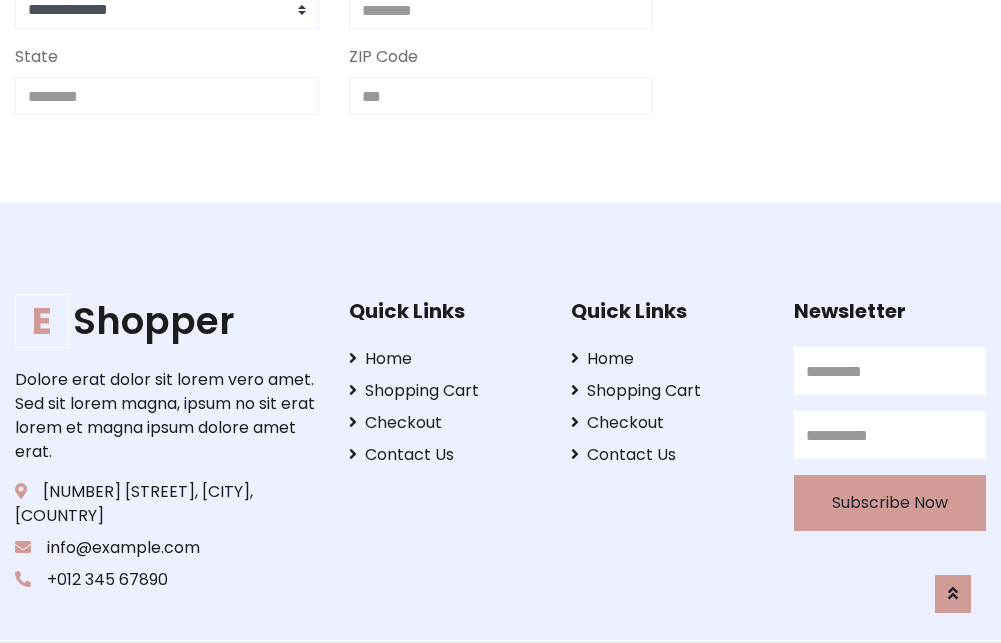 scroll, scrollTop: 713, scrollLeft: 0, axis: vertical 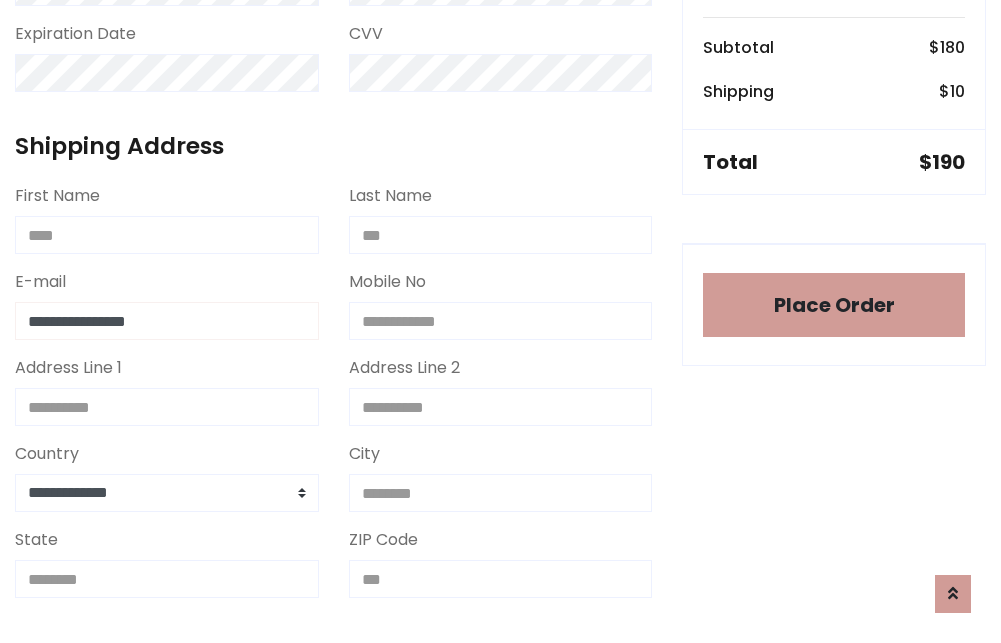 type on "**********" 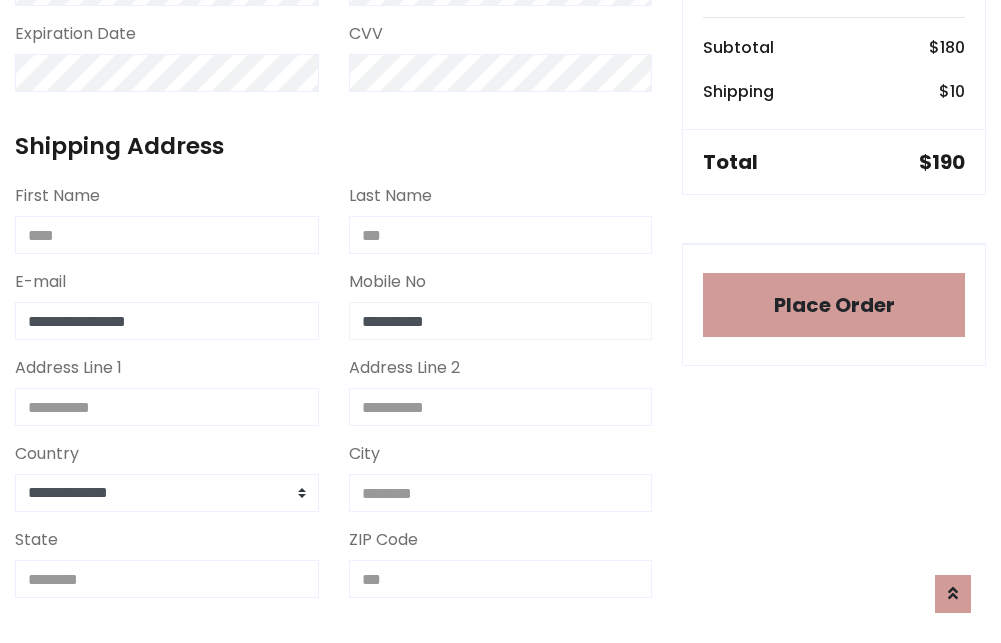 scroll, scrollTop: 573, scrollLeft: 0, axis: vertical 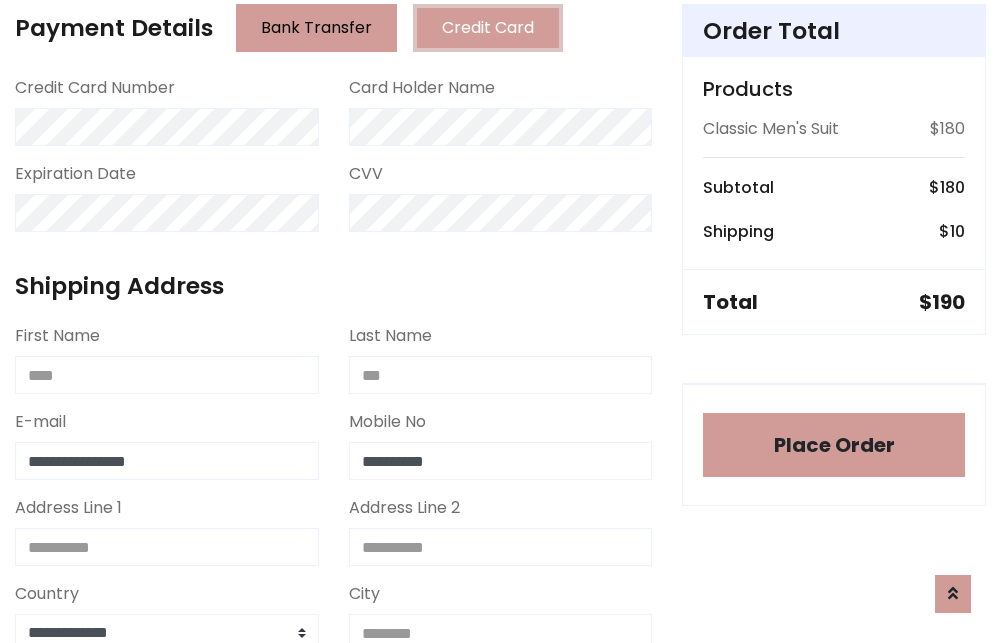 type on "**********" 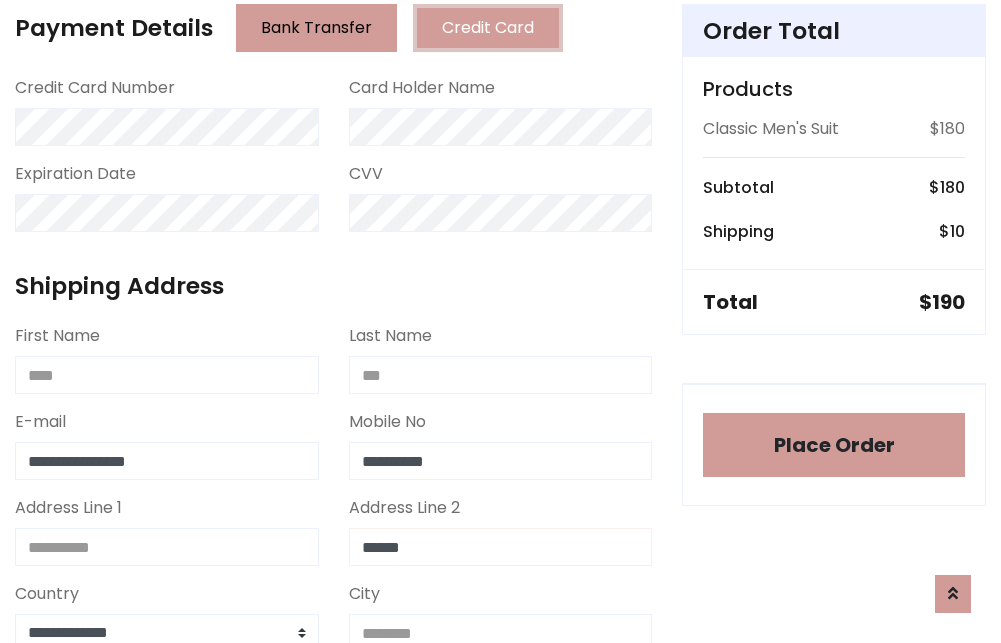 type on "******" 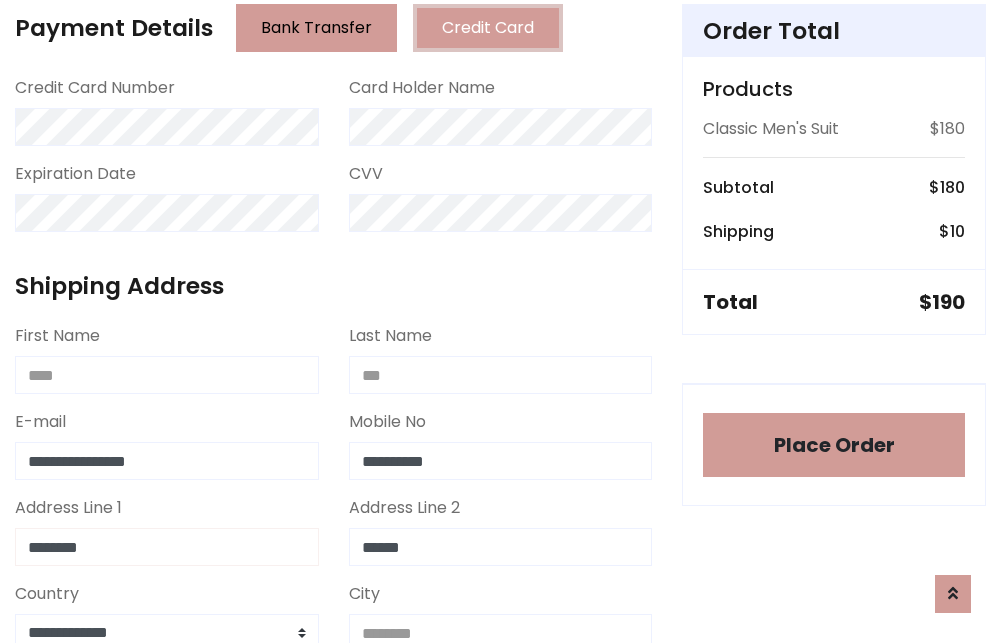 type on "********" 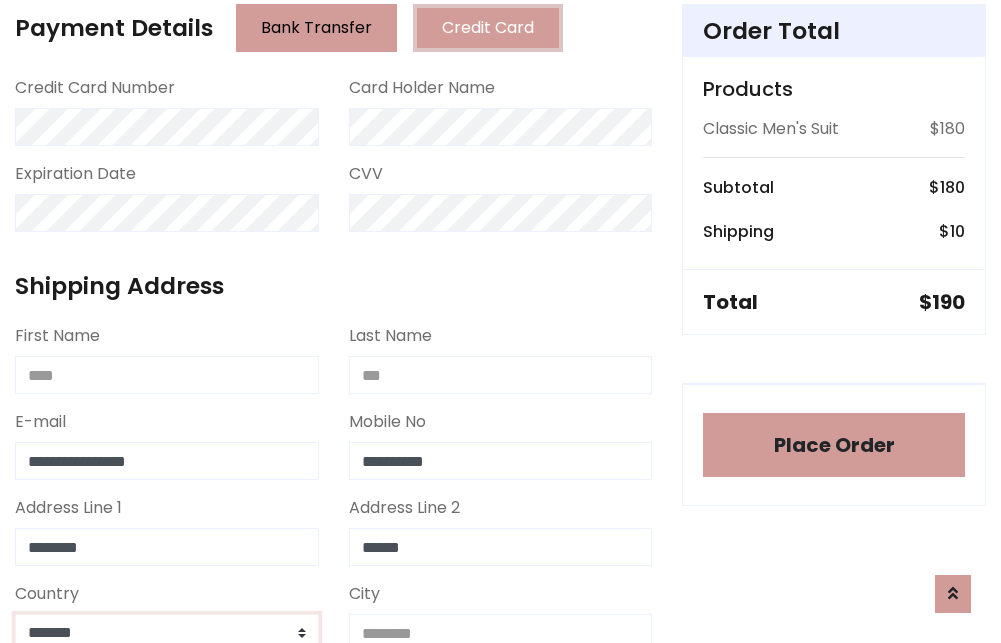 scroll, scrollTop: 583, scrollLeft: 0, axis: vertical 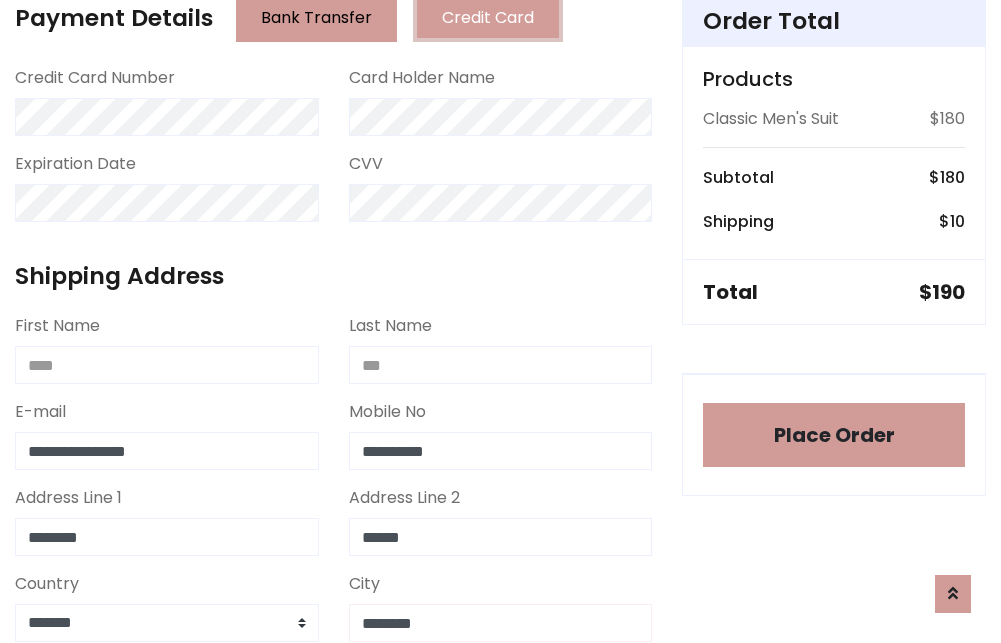 type on "********" 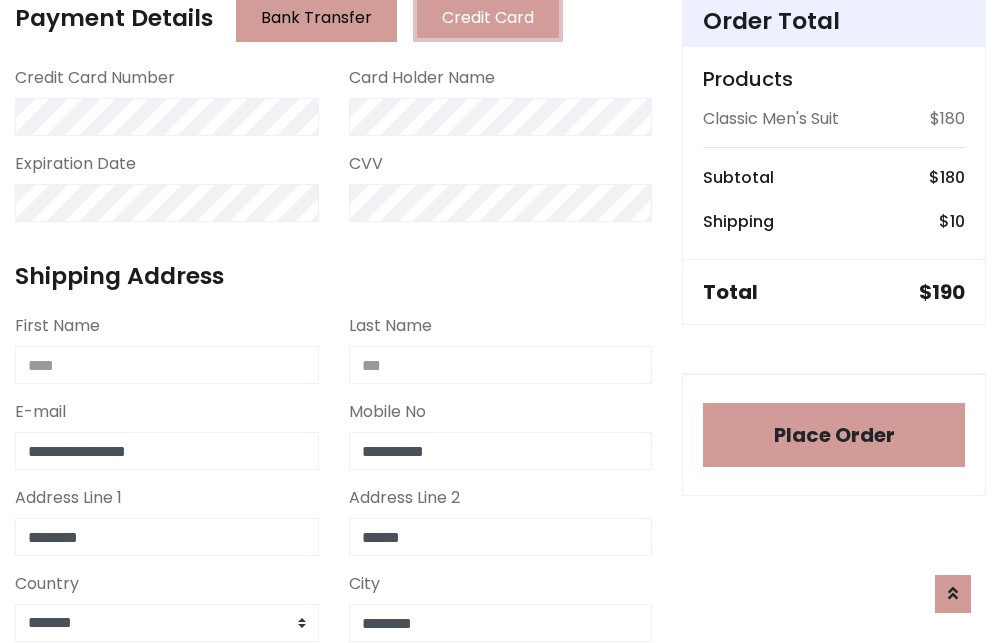 scroll, scrollTop: 971, scrollLeft: 0, axis: vertical 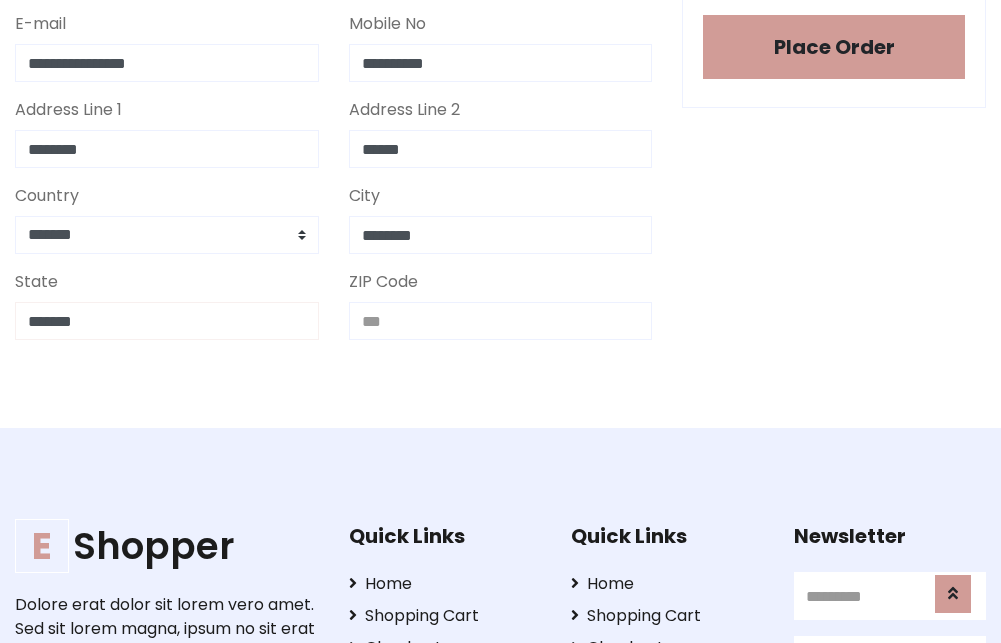 type on "*******" 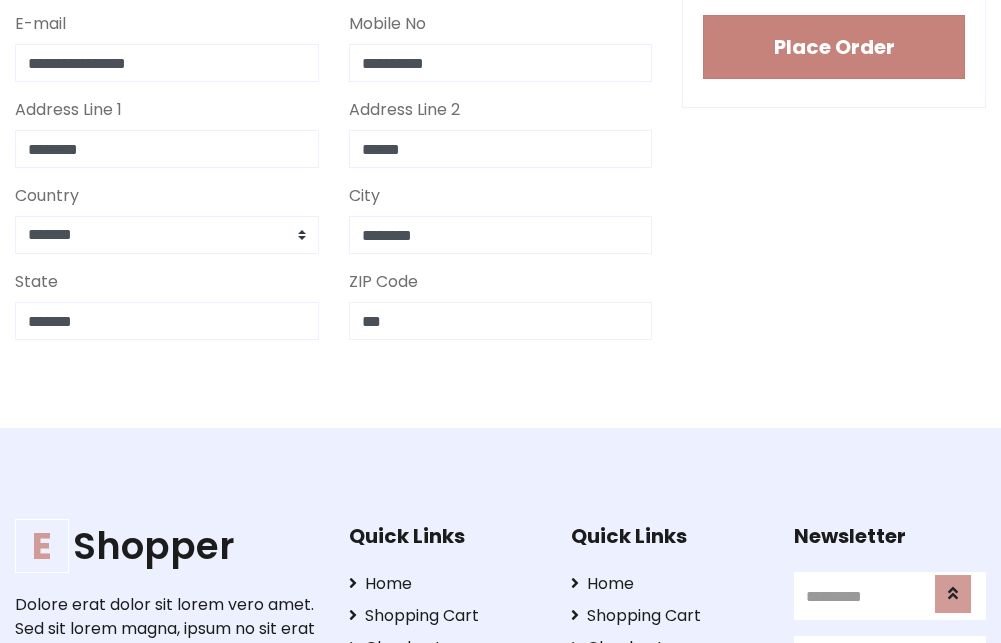 type on "***" 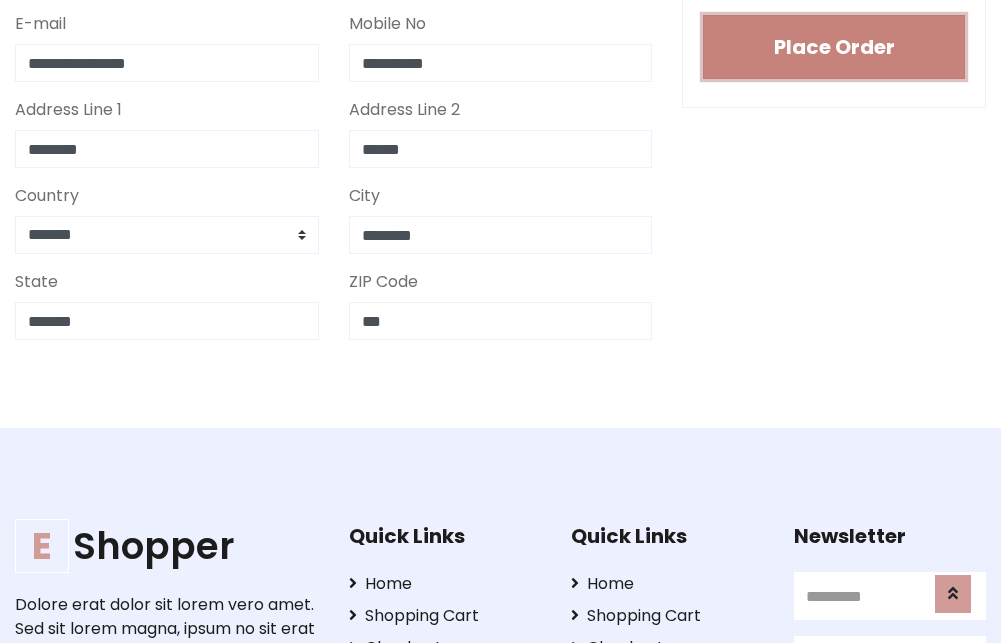 click on "Place Order" at bounding box center (834, 47) 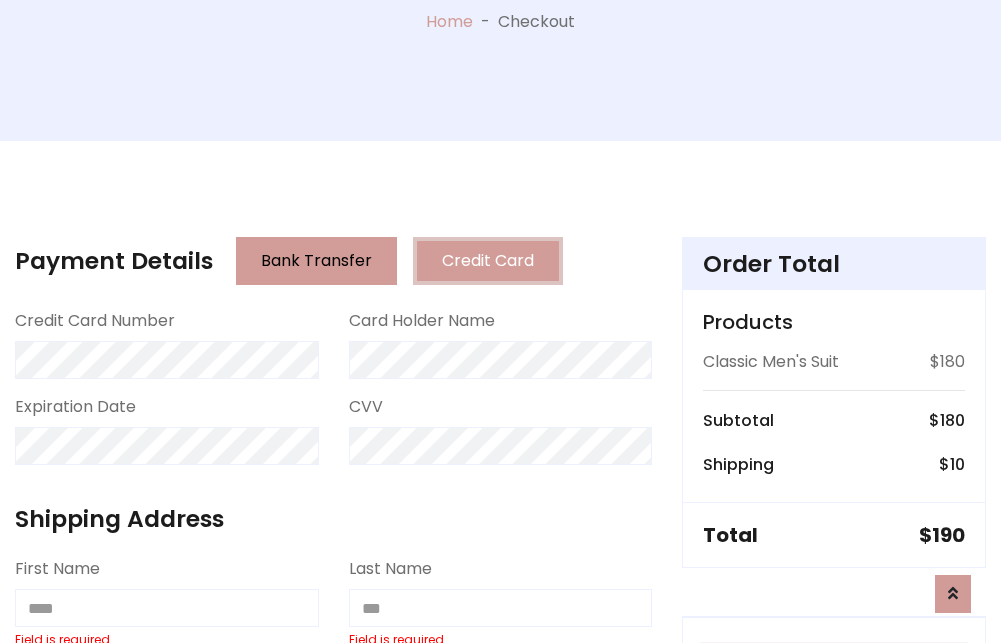 scroll, scrollTop: 0, scrollLeft: 0, axis: both 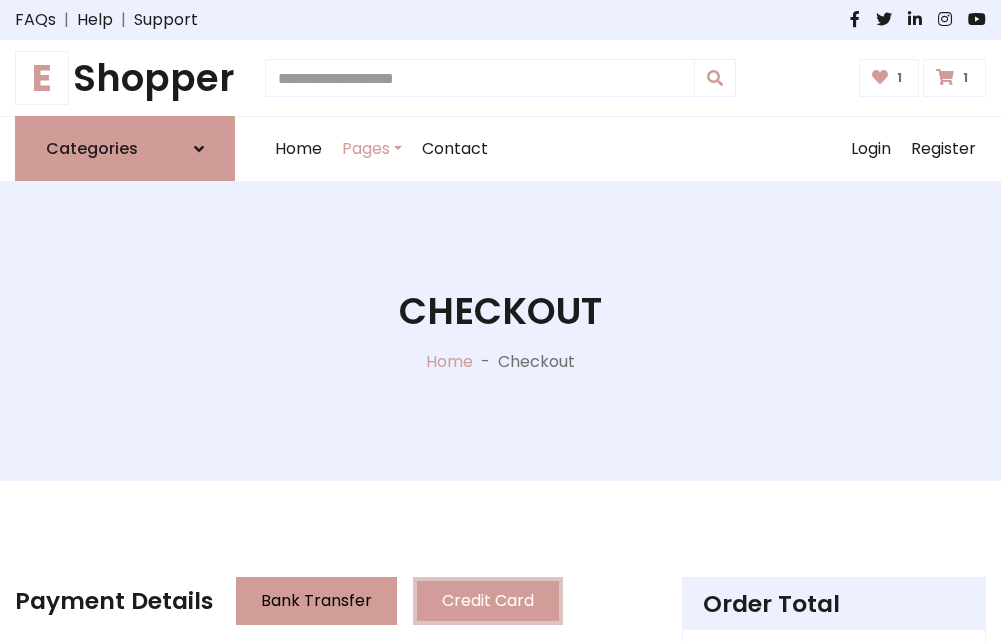 click on "E" at bounding box center (42, 78) 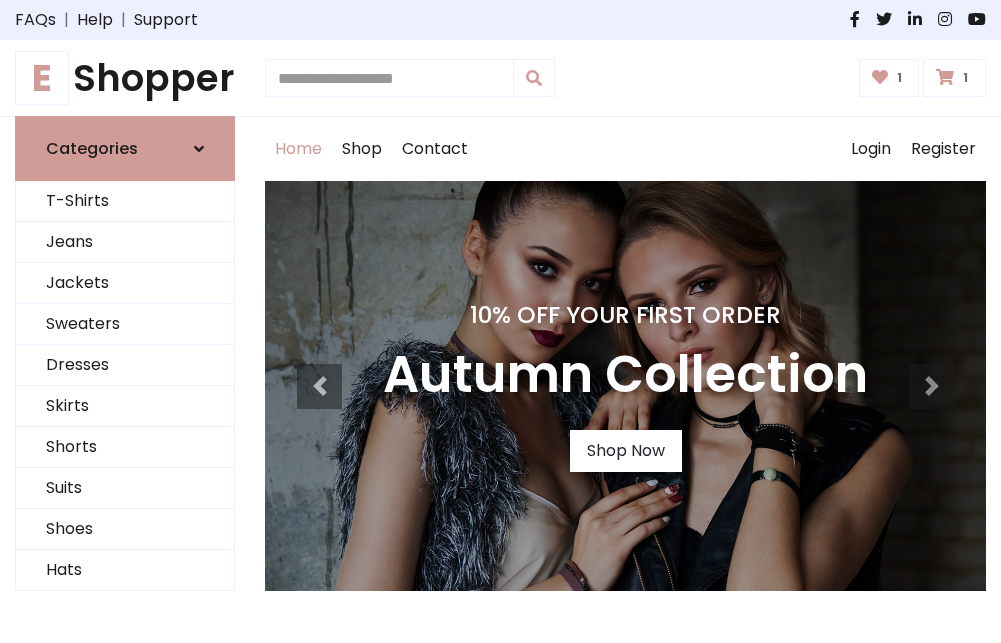 scroll, scrollTop: 0, scrollLeft: 0, axis: both 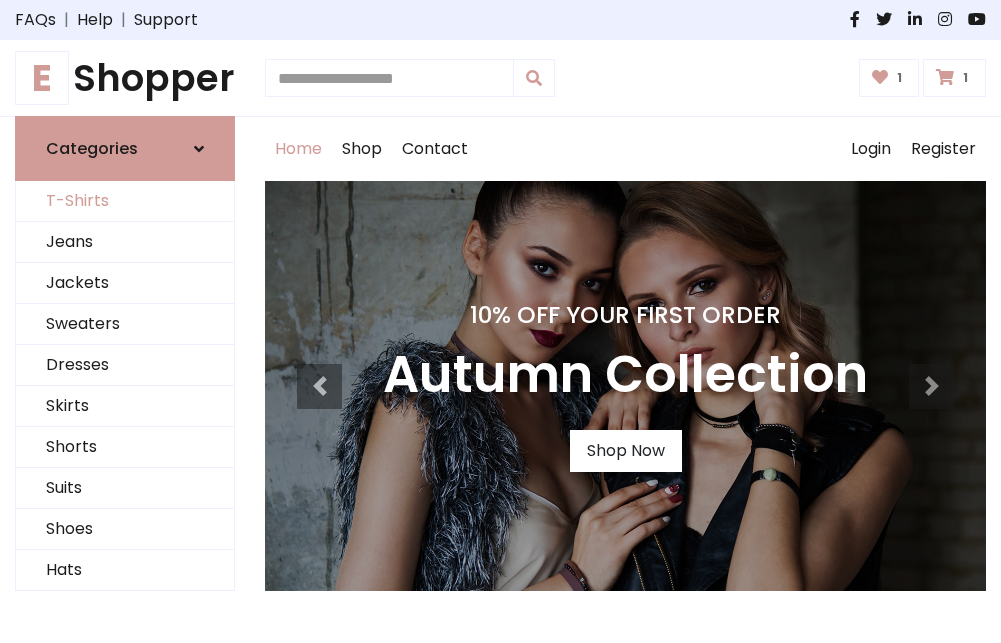 click on "T-Shirts" at bounding box center [125, 201] 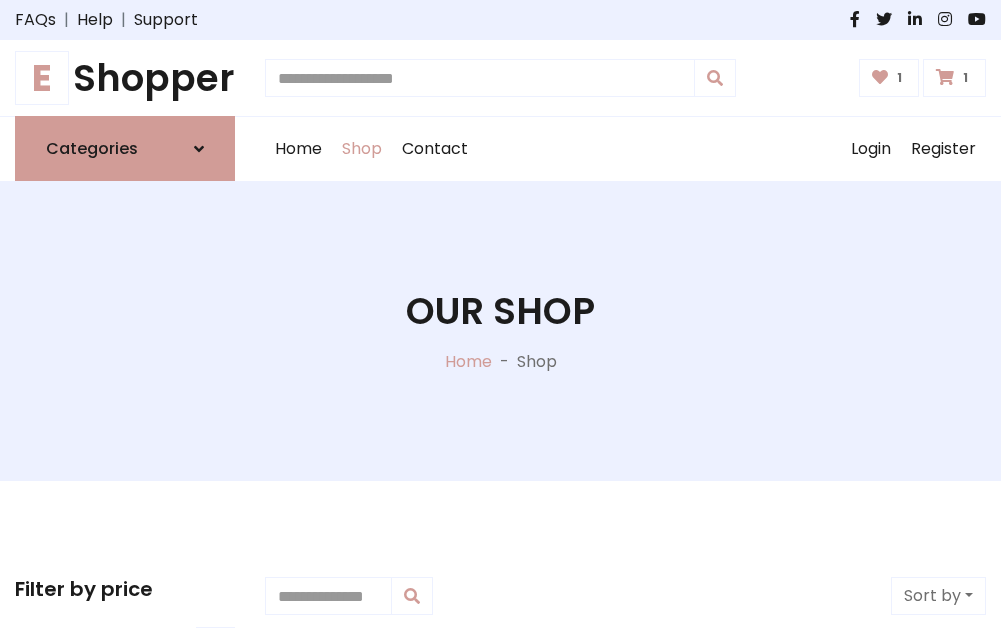scroll, scrollTop: 0, scrollLeft: 0, axis: both 